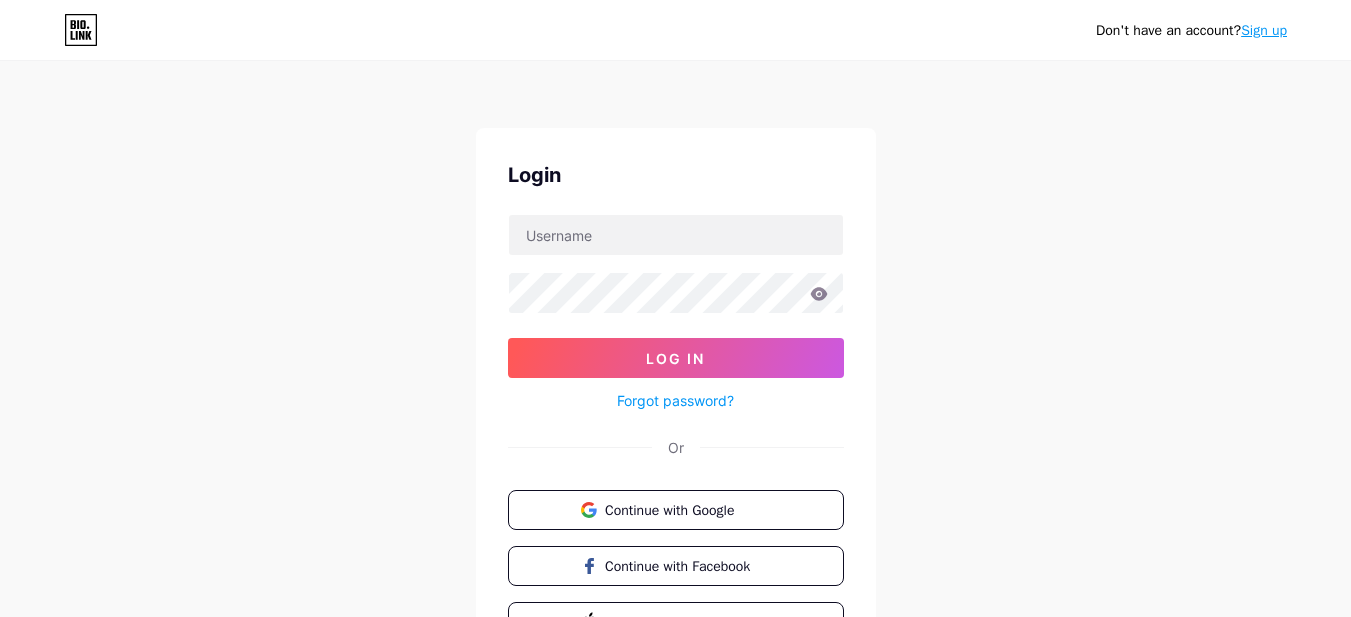 scroll, scrollTop: 100, scrollLeft: 0, axis: vertical 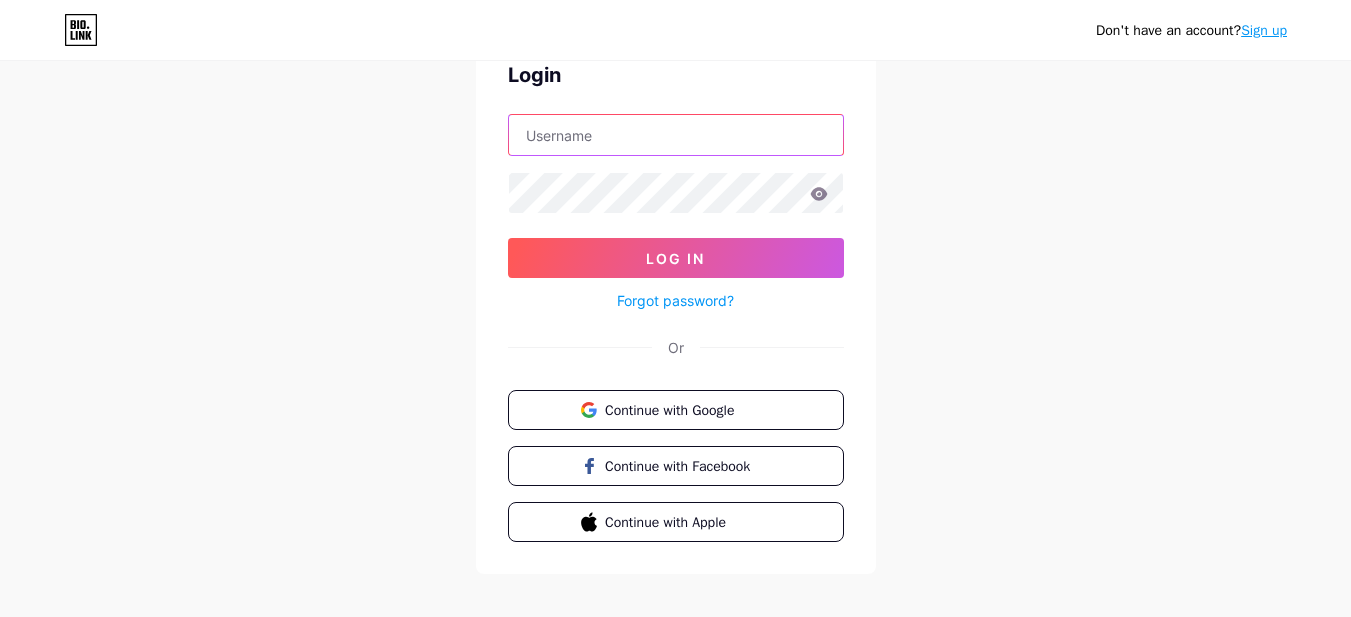 click at bounding box center (676, 135) 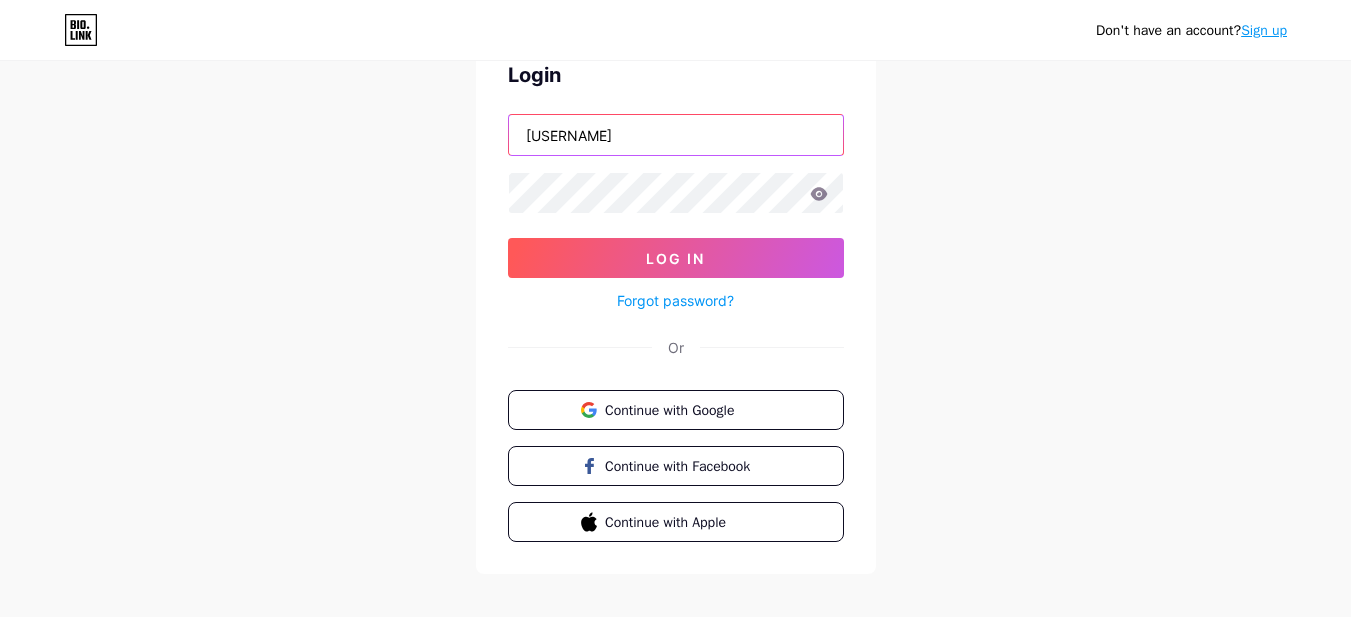 type on "[USERNAME]" 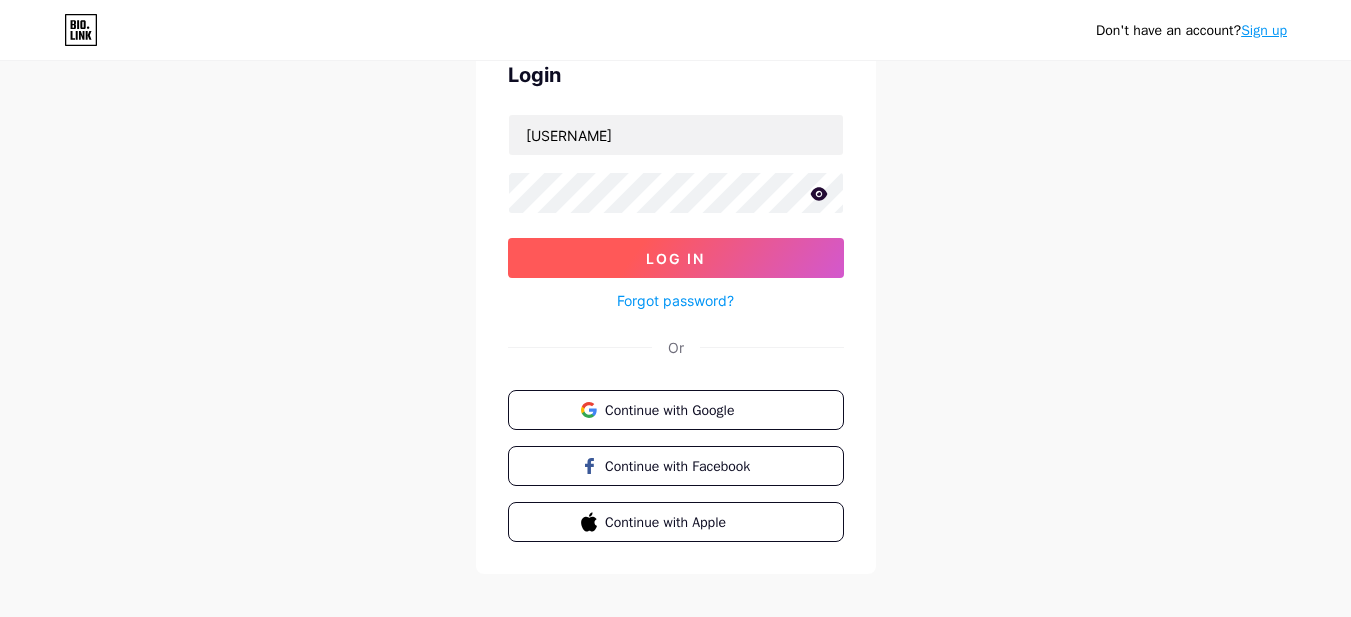 click on "Log In" at bounding box center [676, 258] 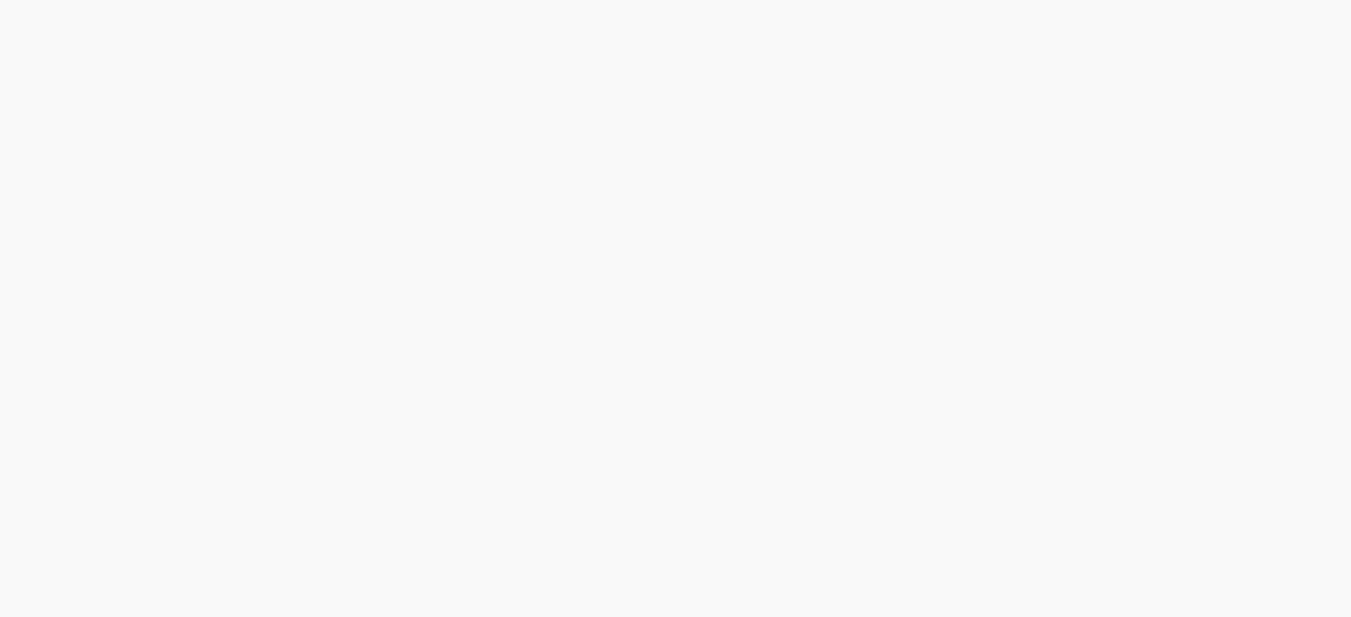 scroll, scrollTop: 0, scrollLeft: 0, axis: both 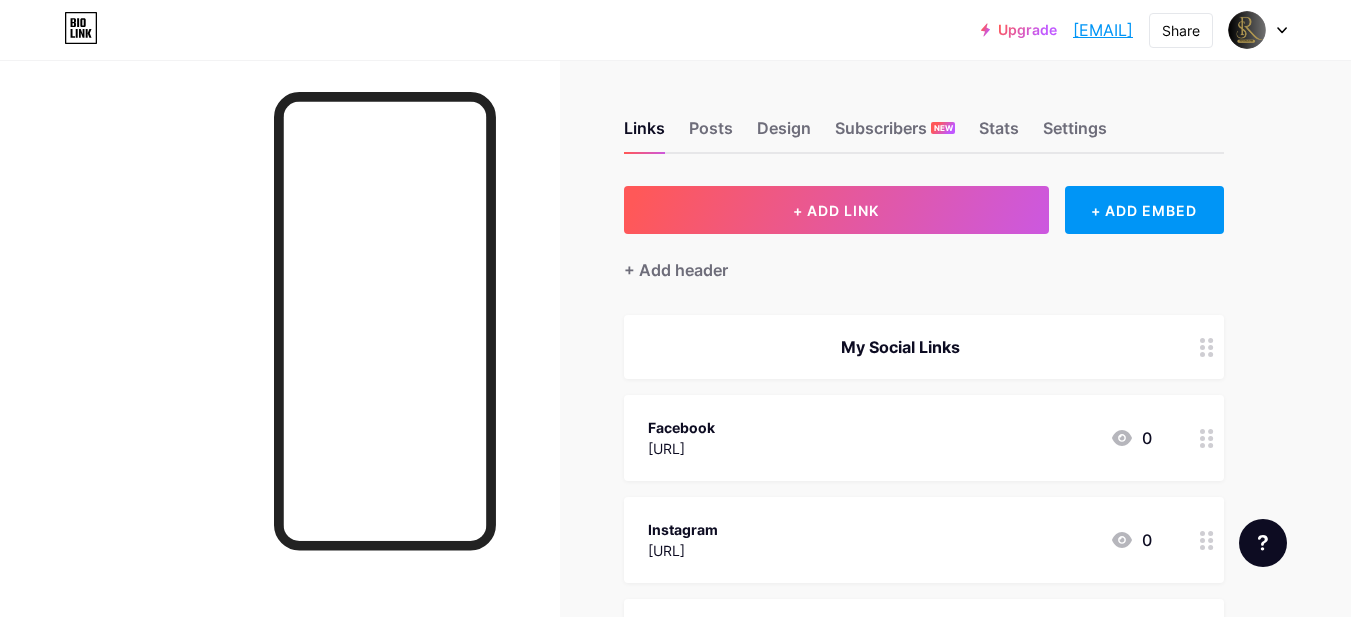 click on "[EMAIL]" at bounding box center (1103, 30) 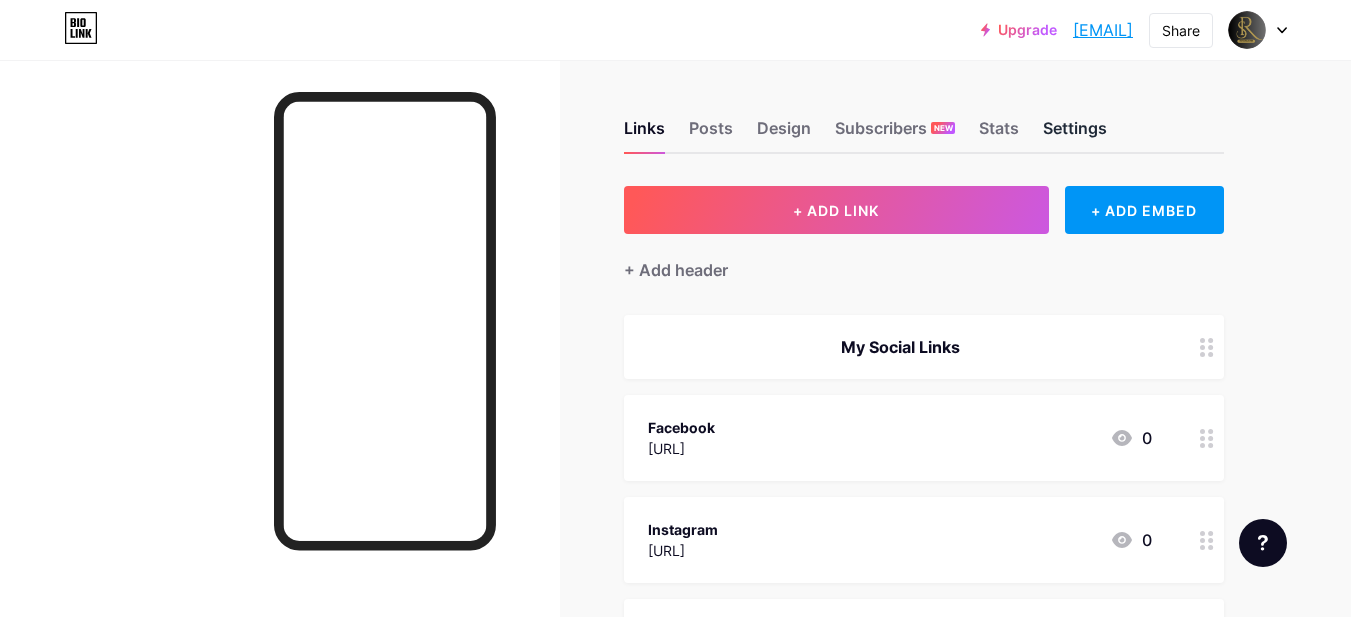 click on "Settings" at bounding box center [1075, 134] 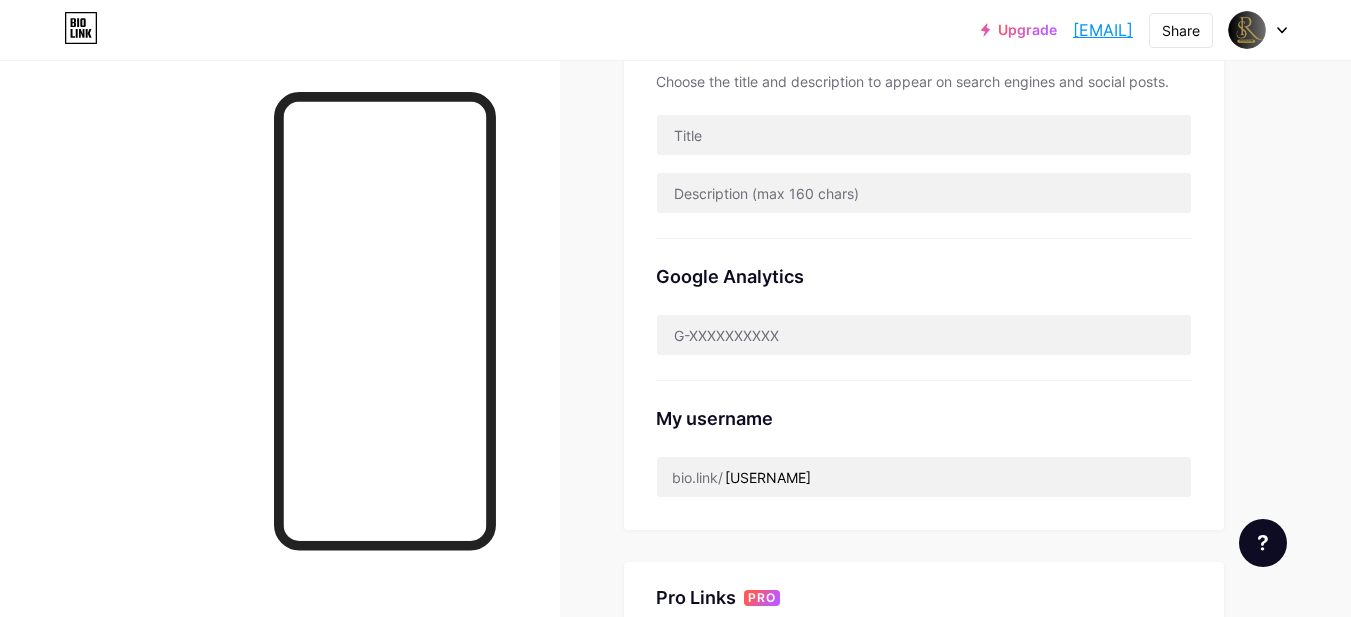 scroll, scrollTop: 500, scrollLeft: 0, axis: vertical 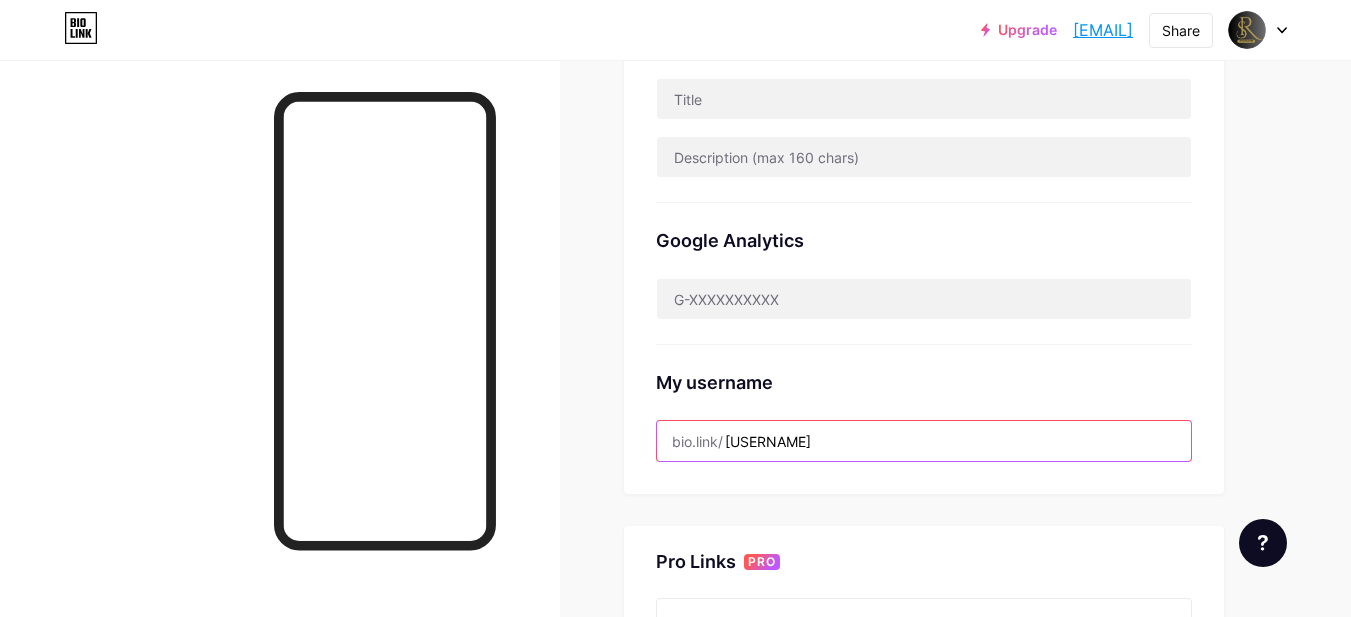 click on "[USERNAME]" at bounding box center (924, 441) 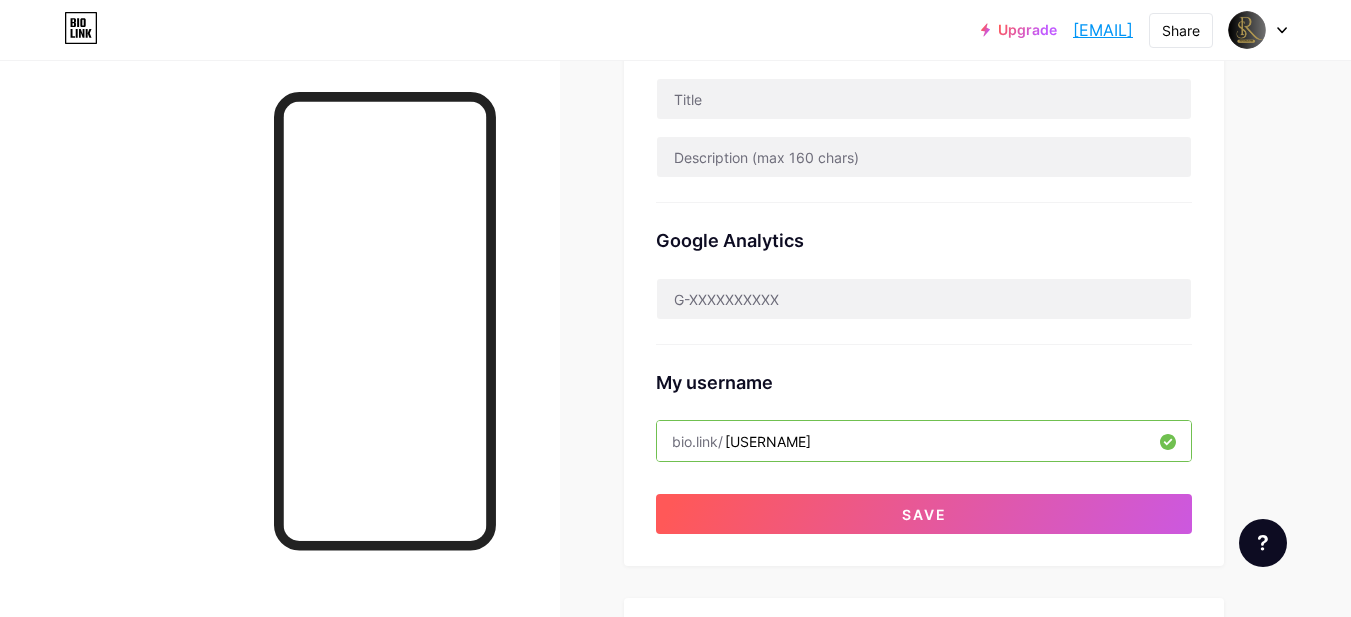 click on "[USERNAME]" at bounding box center [924, 441] 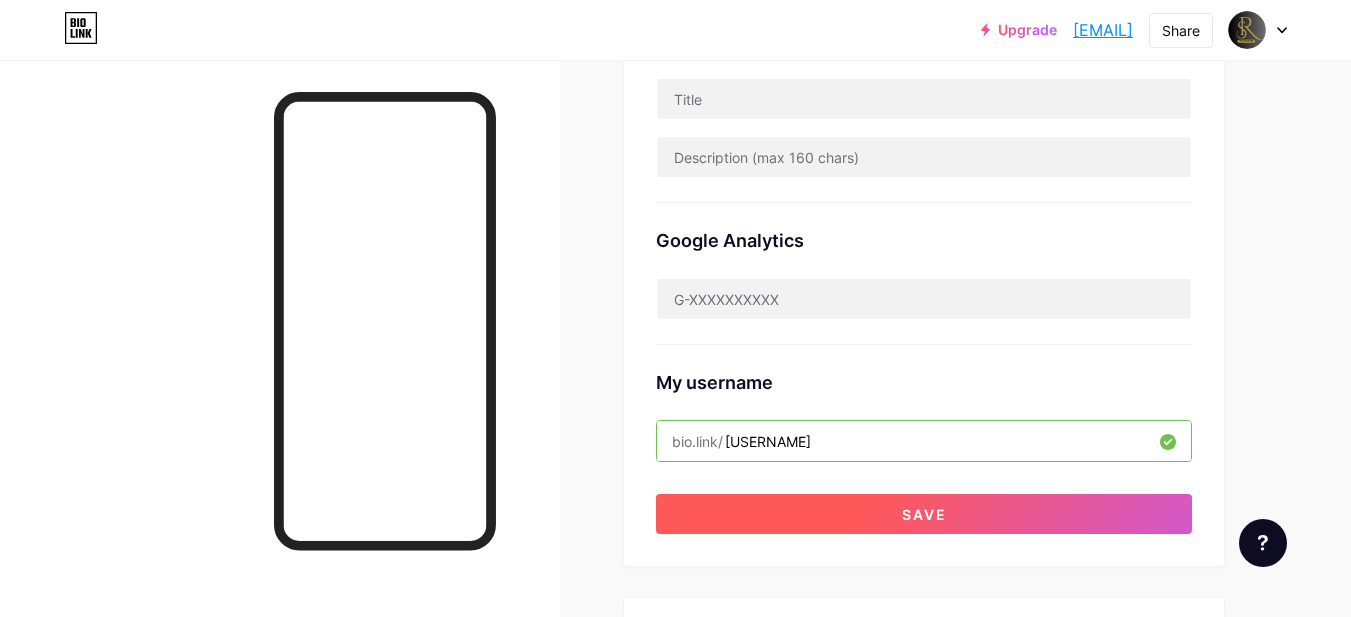 type on "[USERNAME]" 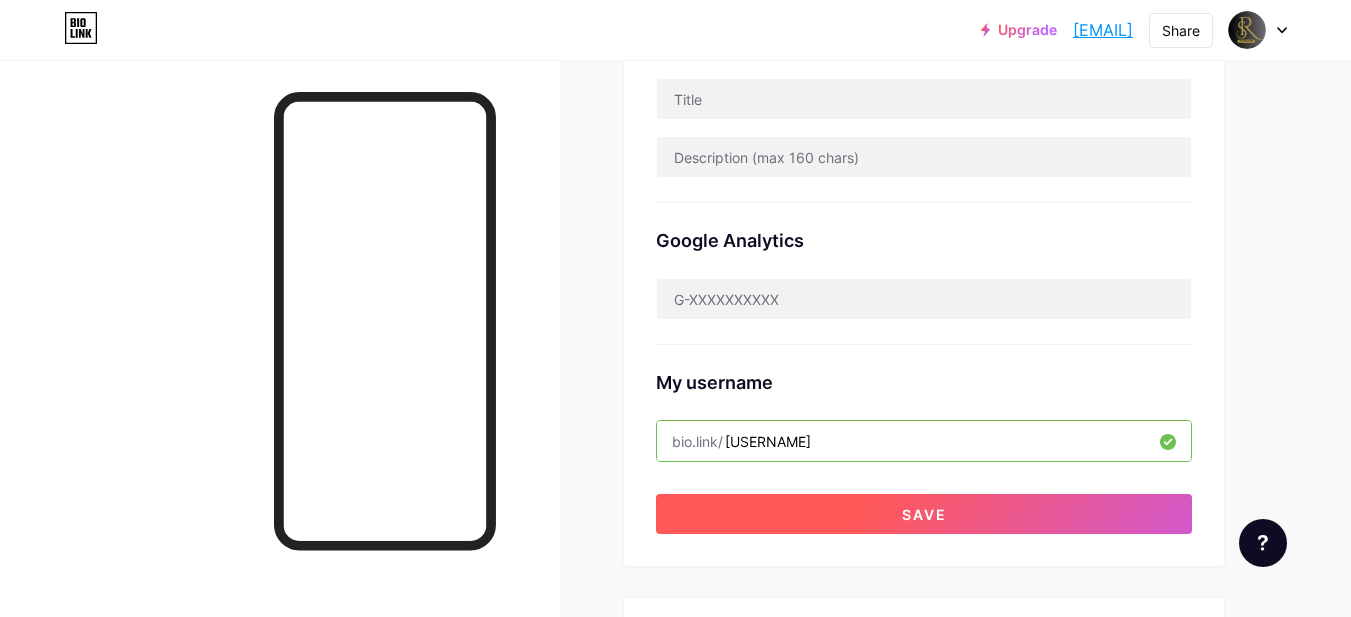 click on "Save" at bounding box center (924, 514) 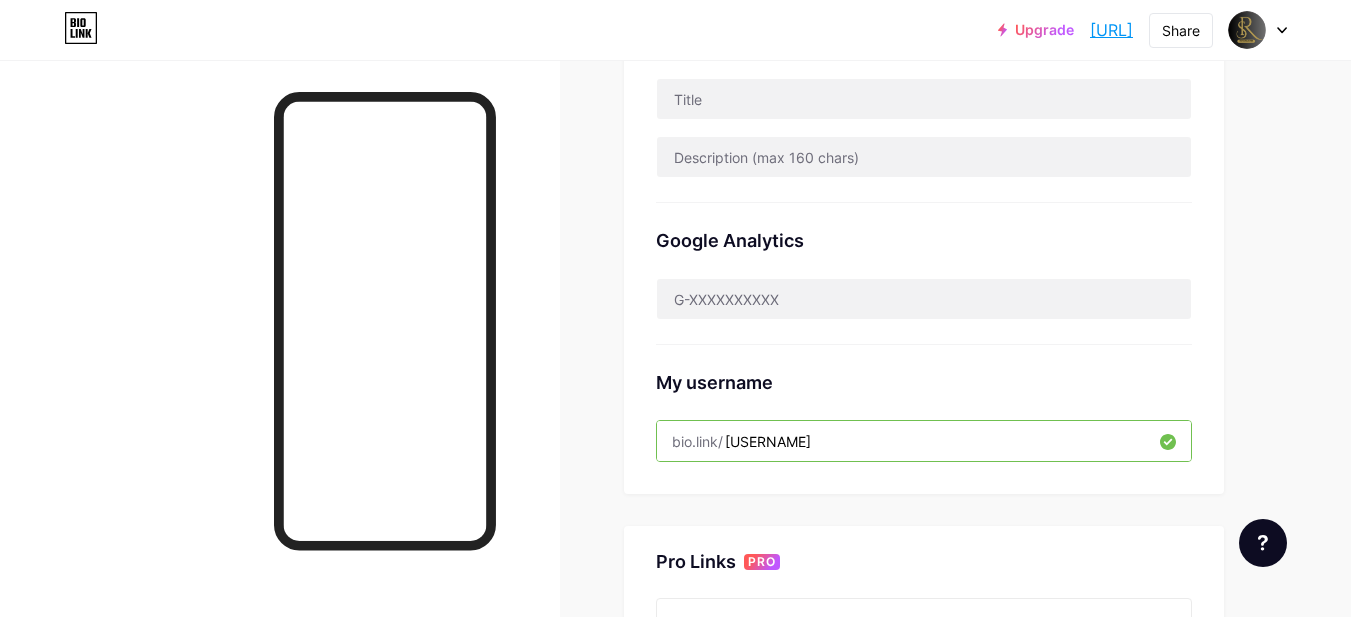 click on "[URL]" at bounding box center [1111, 30] 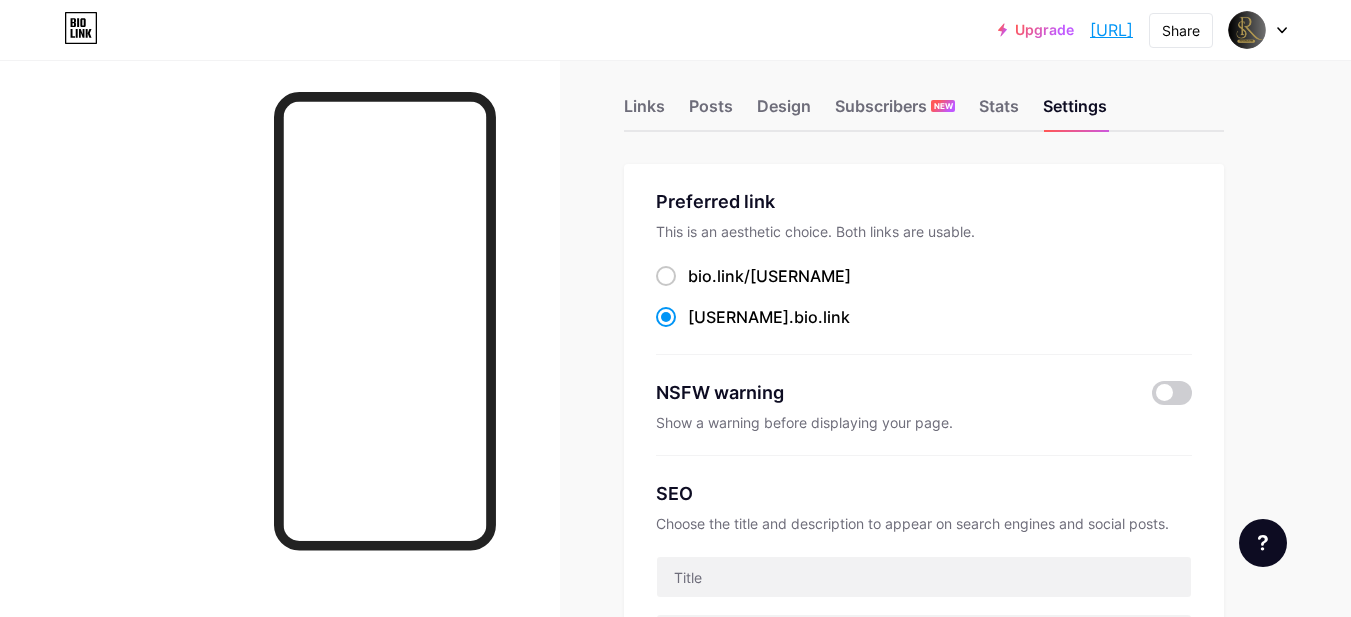 scroll, scrollTop: 0, scrollLeft: 0, axis: both 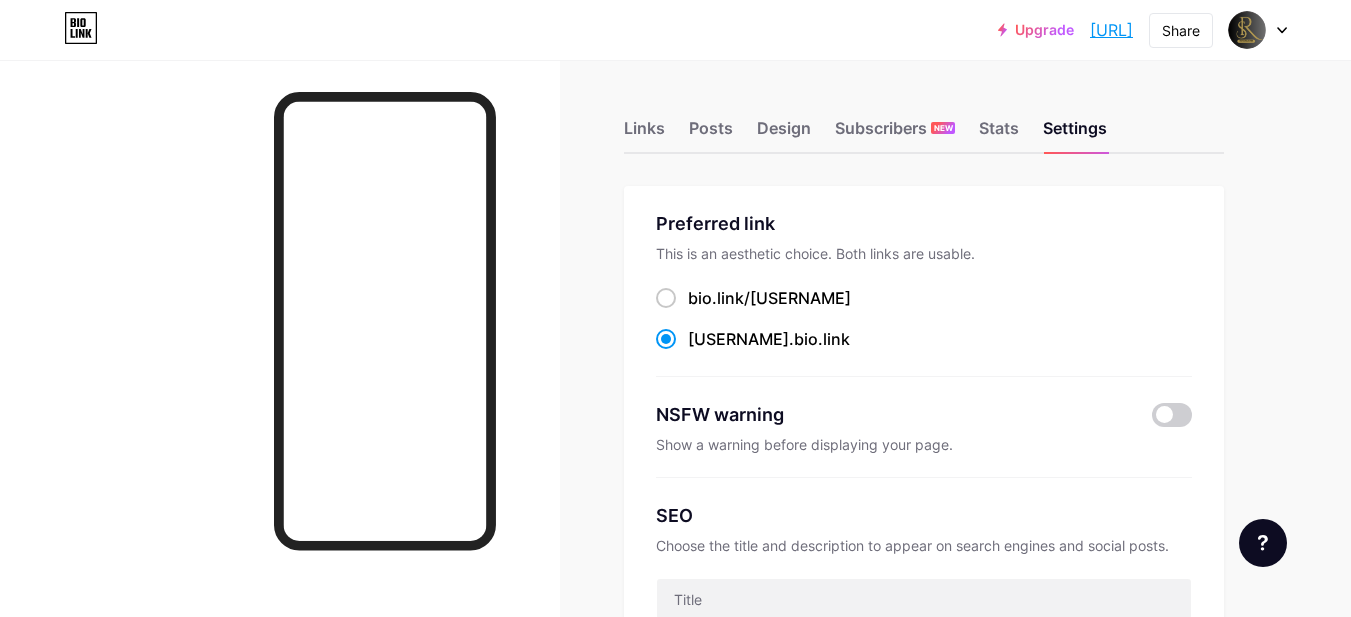 click 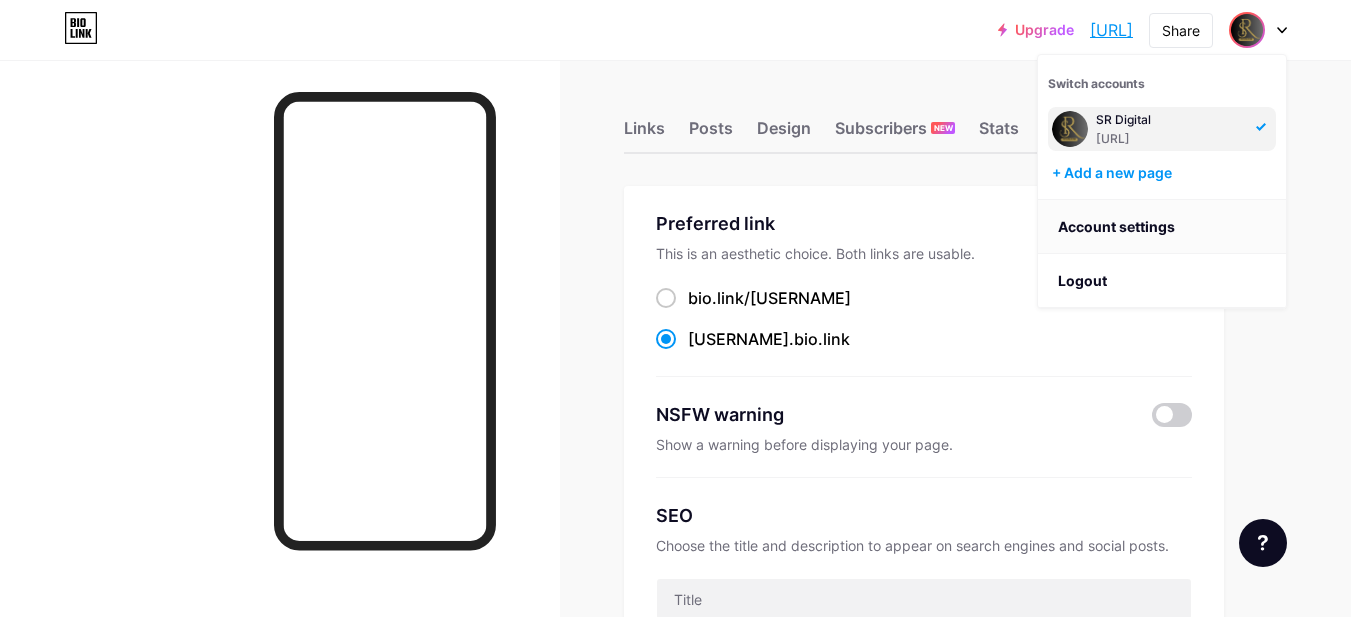 click on "Account settings" at bounding box center (1162, 227) 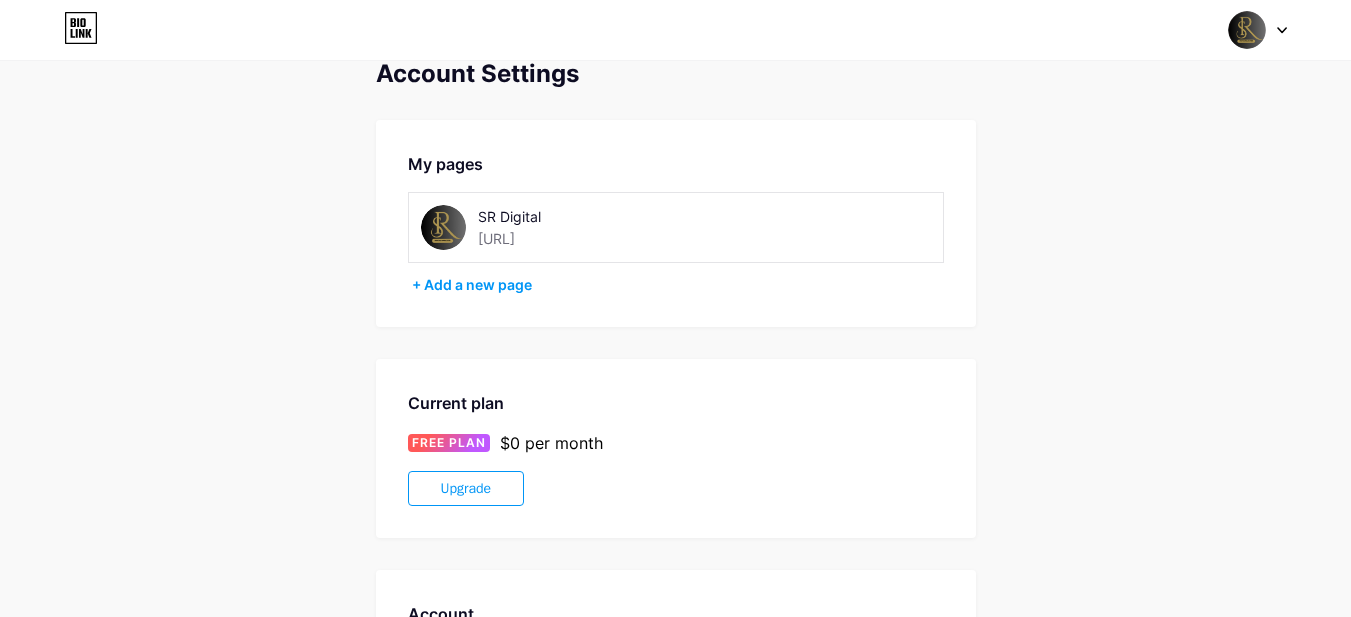 scroll, scrollTop: 0, scrollLeft: 0, axis: both 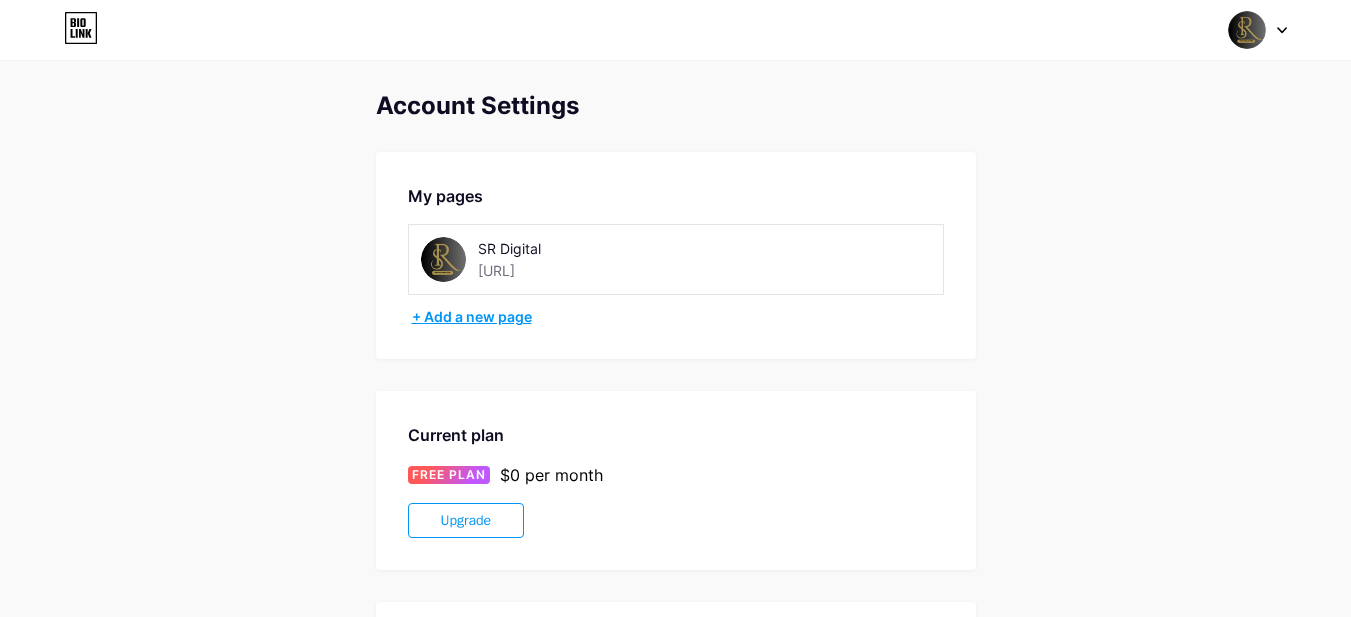 click on "+ Add a new page" at bounding box center (678, 317) 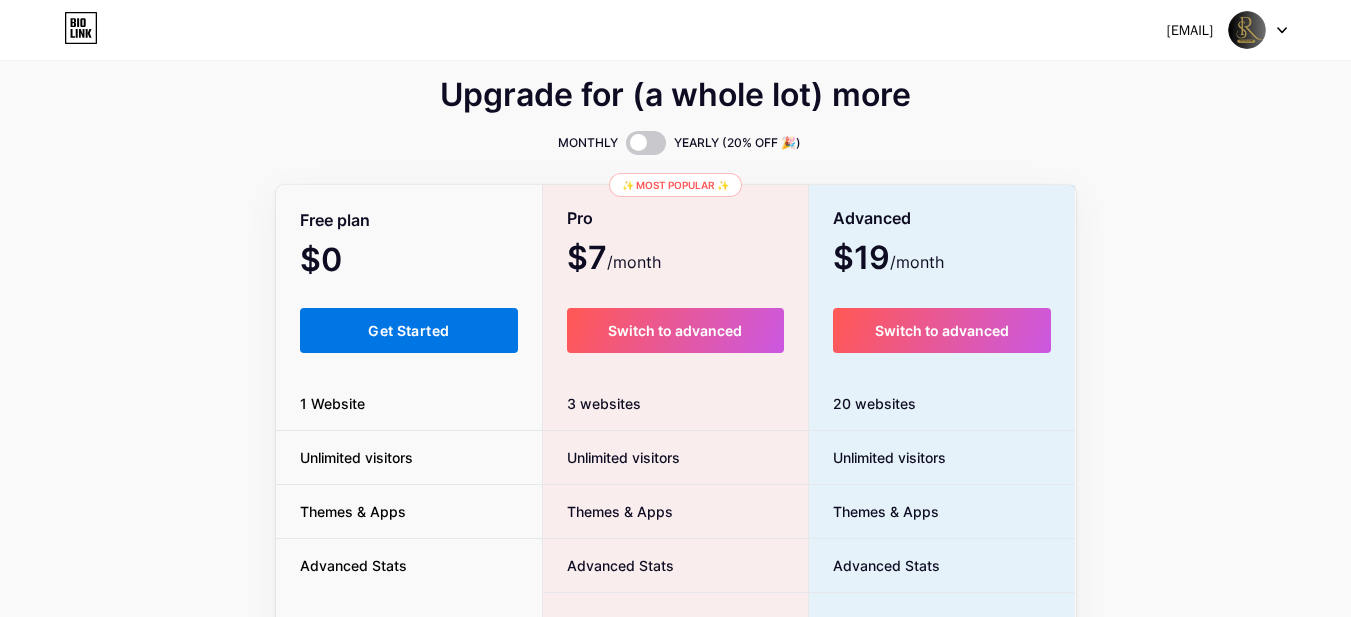 scroll, scrollTop: 0, scrollLeft: 0, axis: both 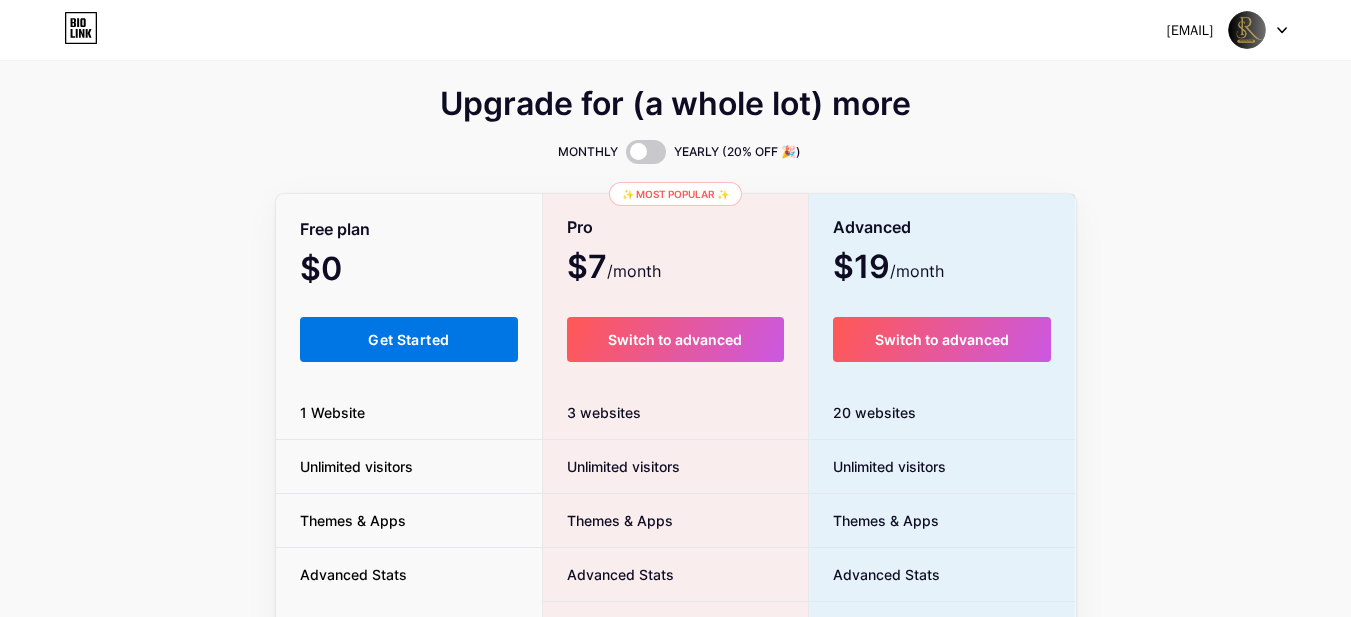 click on "Get Started" at bounding box center [408, 339] 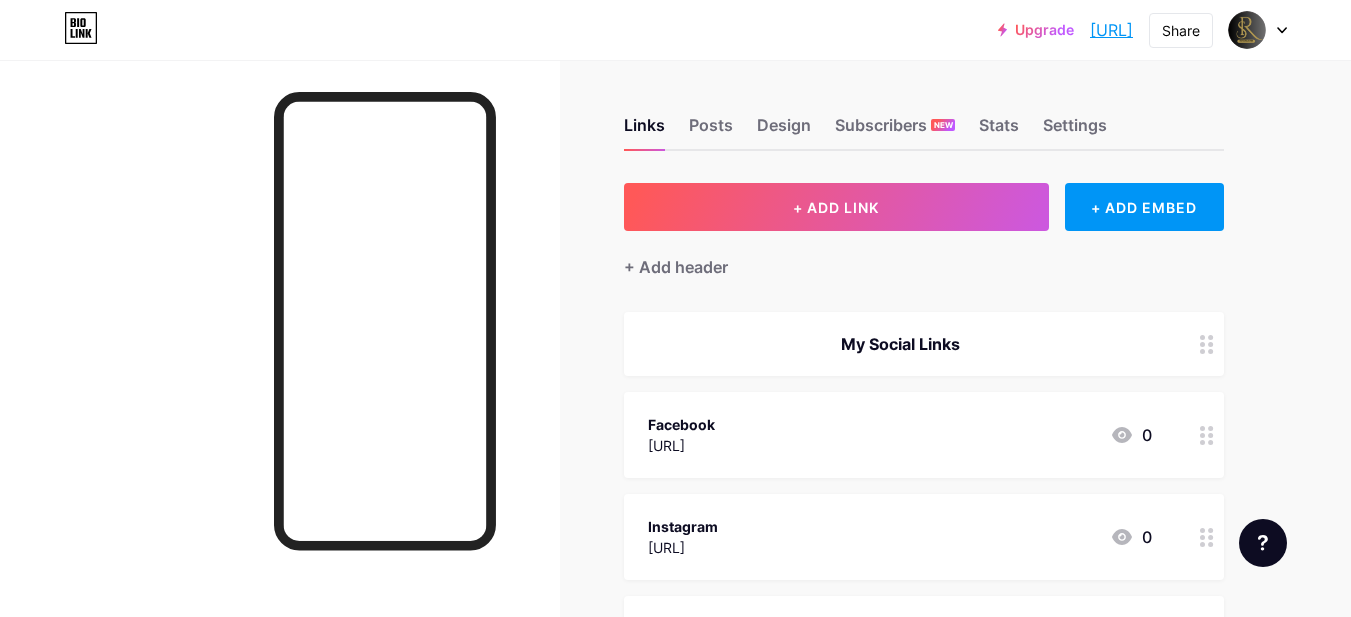 scroll, scrollTop: 0, scrollLeft: 0, axis: both 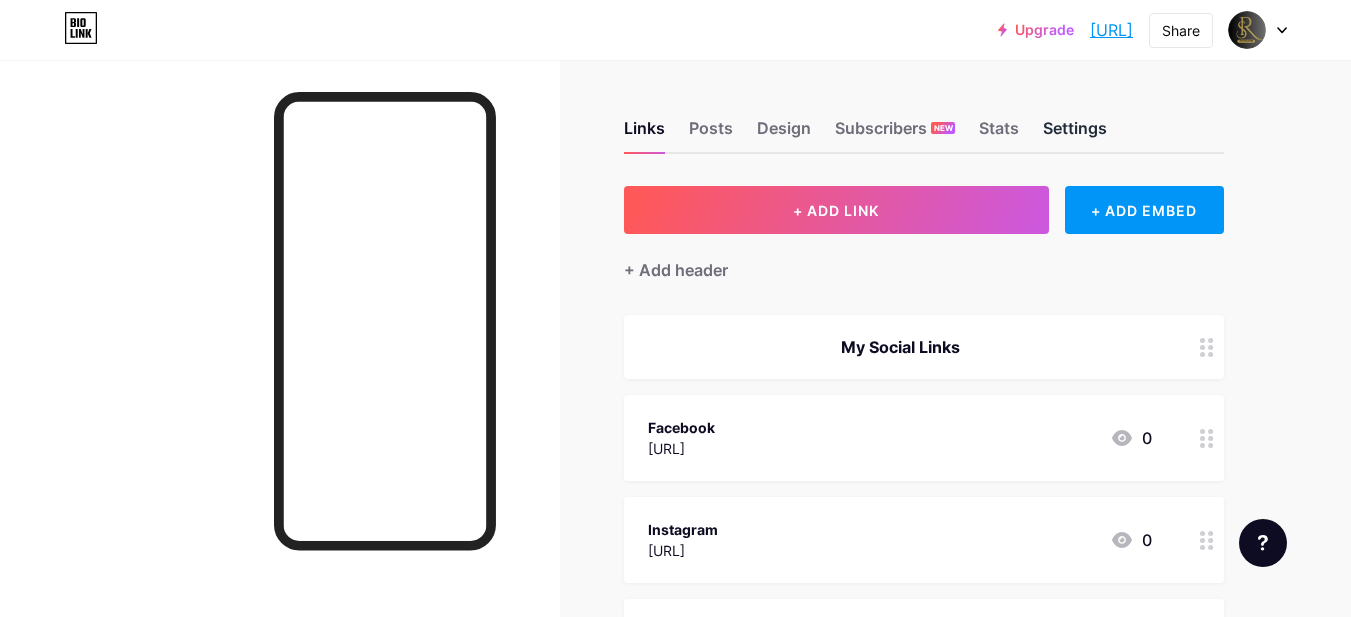 click on "Settings" at bounding box center (1075, 134) 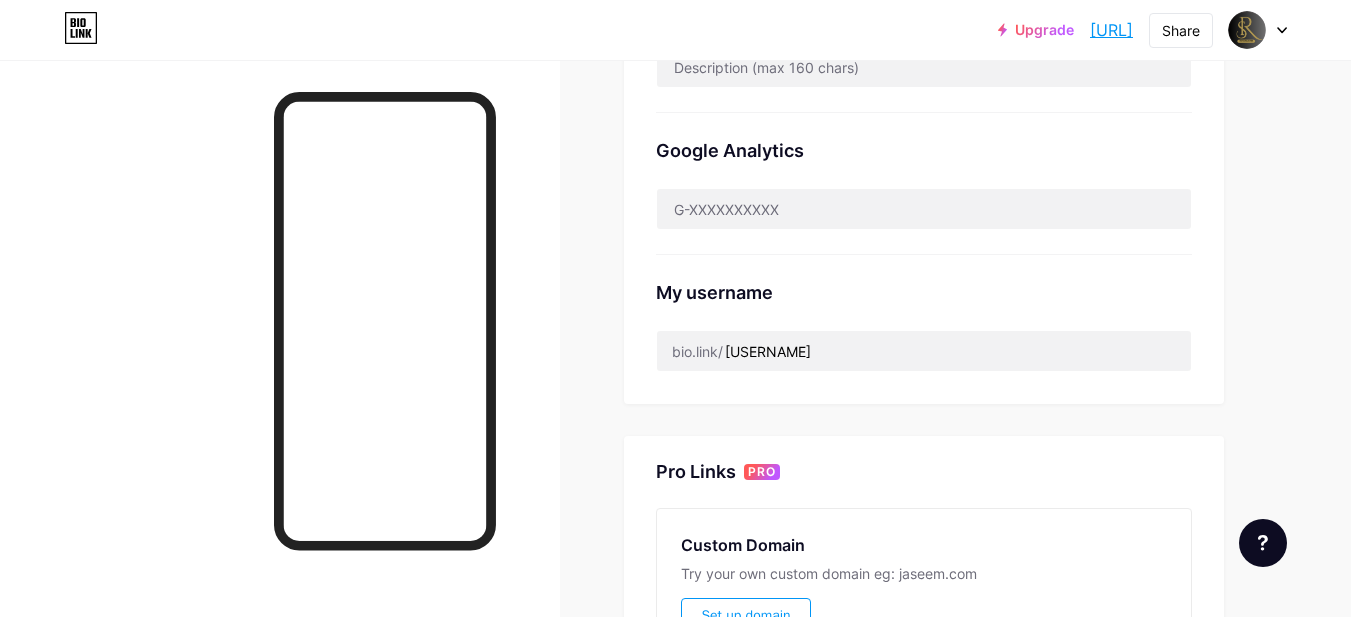 scroll, scrollTop: 700, scrollLeft: 0, axis: vertical 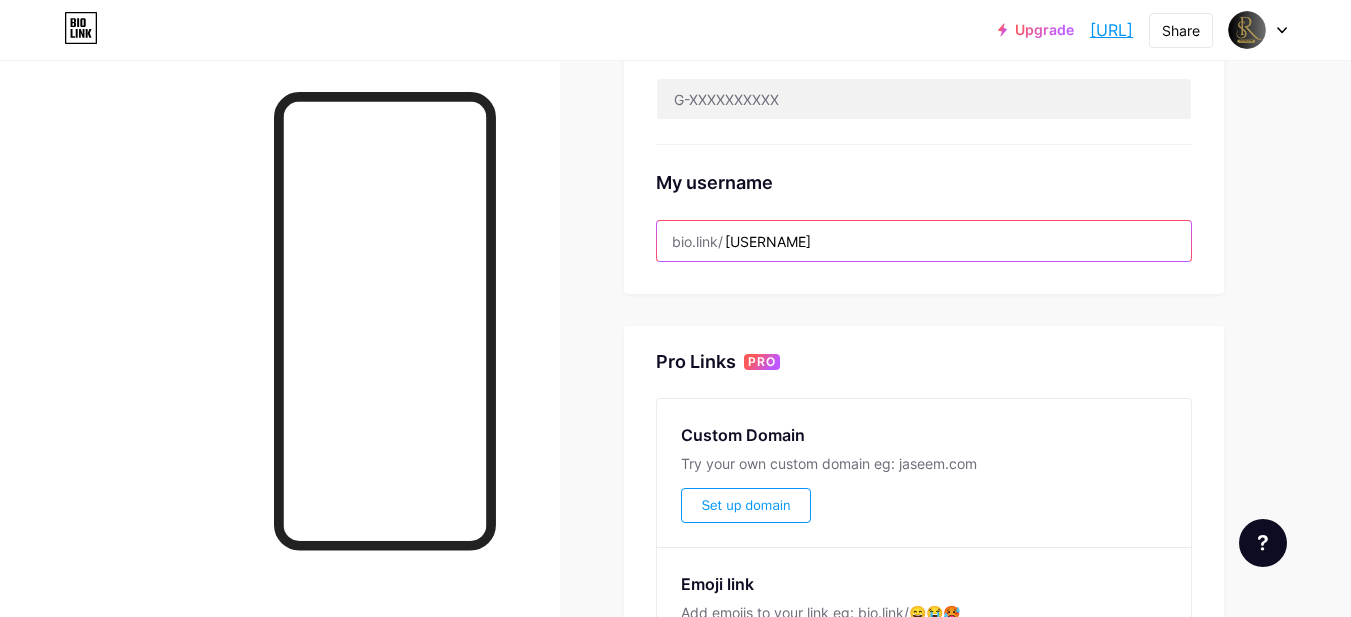 click on "[USERNAME]" at bounding box center (924, 241) 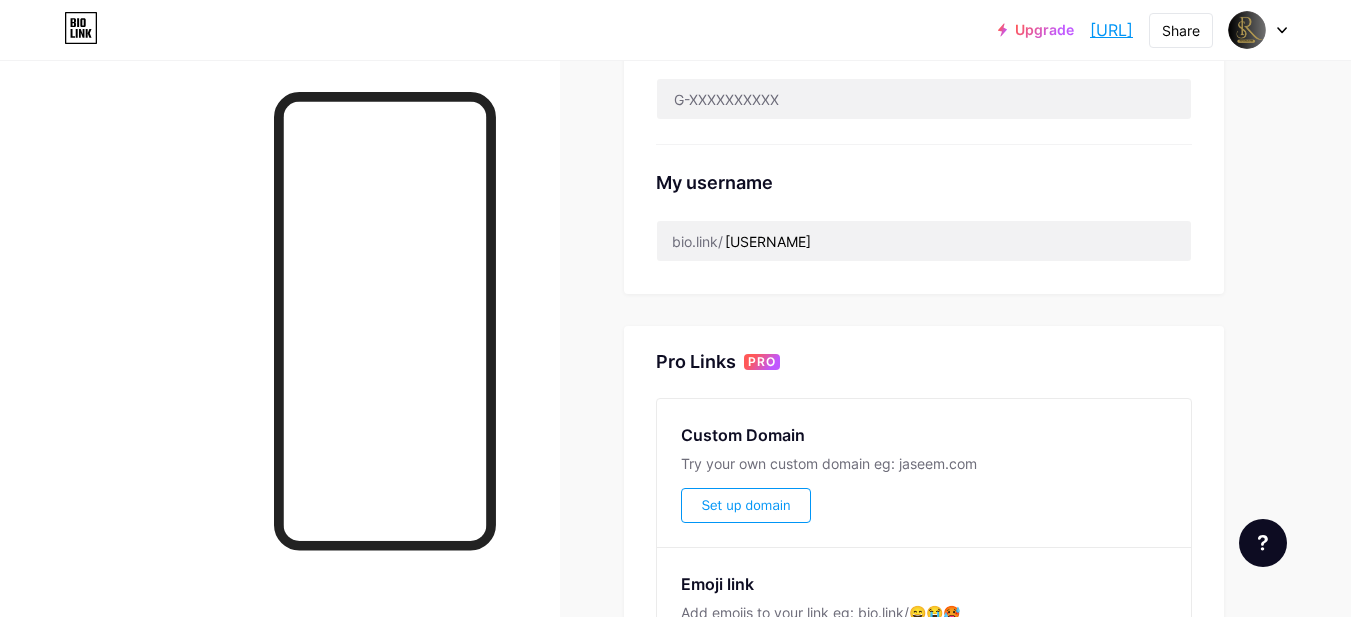 click on "Pro Links   PRO   Custom Domain   Try your own custom domain eg: jaseem.com   Set
up domain             Emoji link   Add emojis to your link eg: bio.link/😄😭🥵   Create" at bounding box center [924, 527] 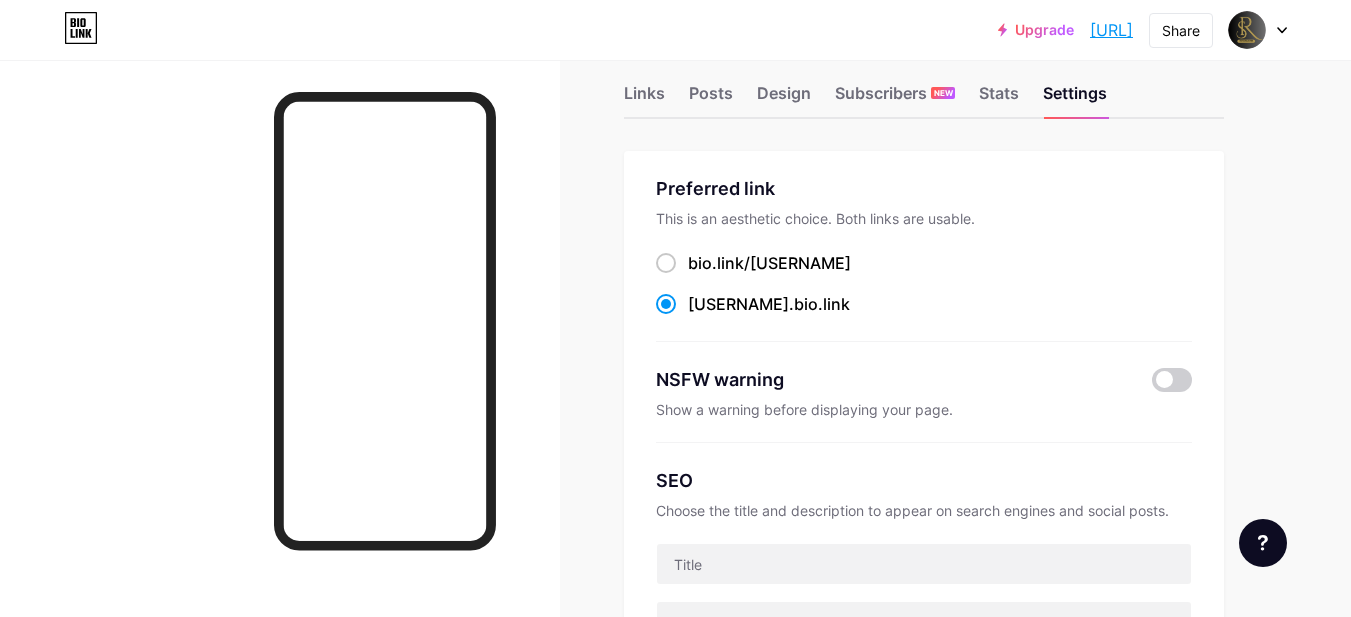 scroll, scrollTop: 0, scrollLeft: 0, axis: both 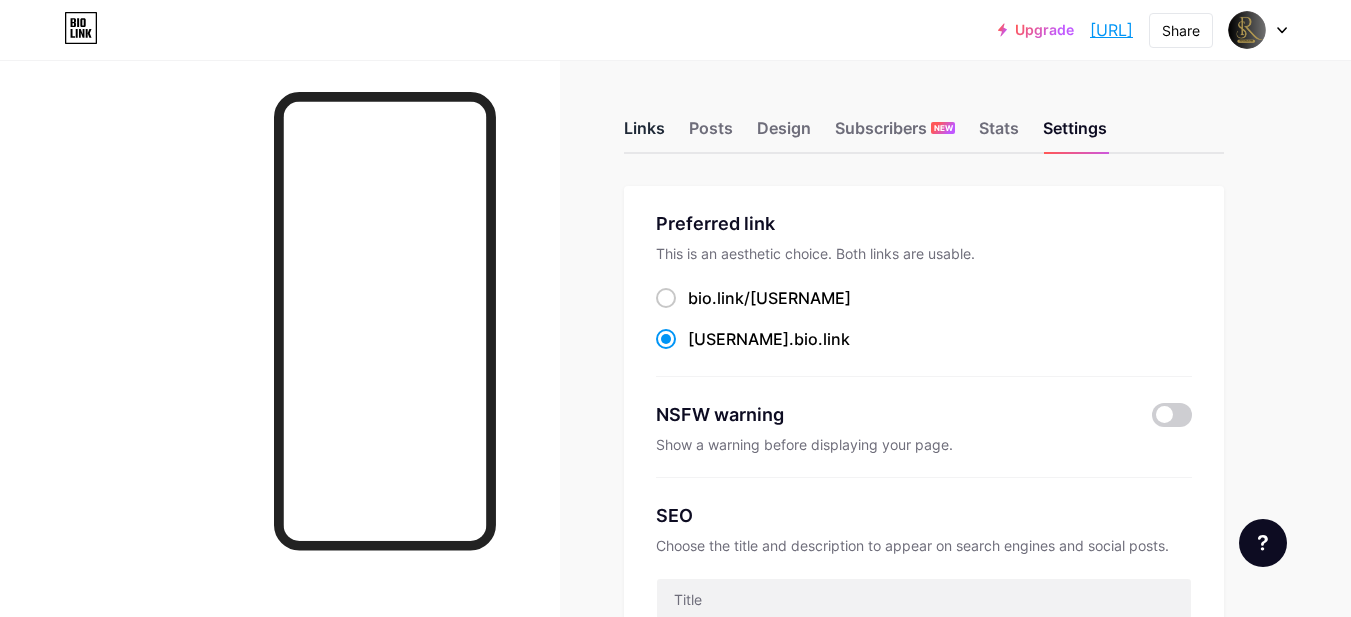click on "Links" at bounding box center [644, 134] 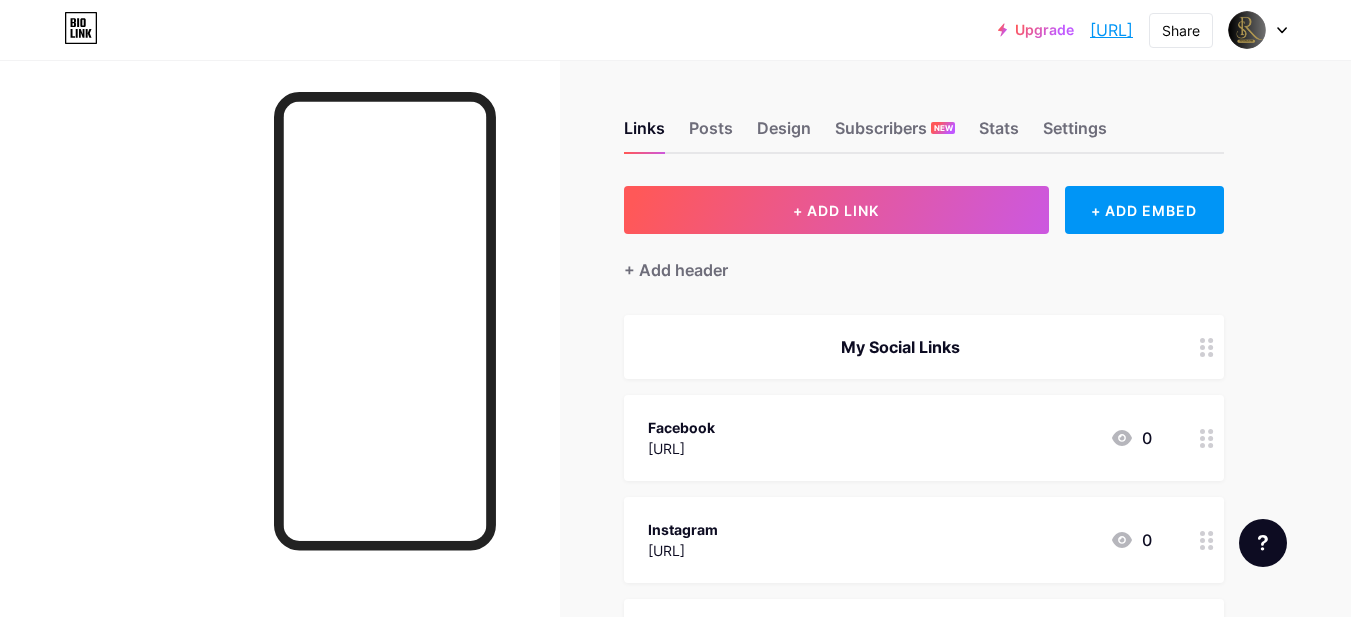click on "+ Add header" at bounding box center (924, 258) 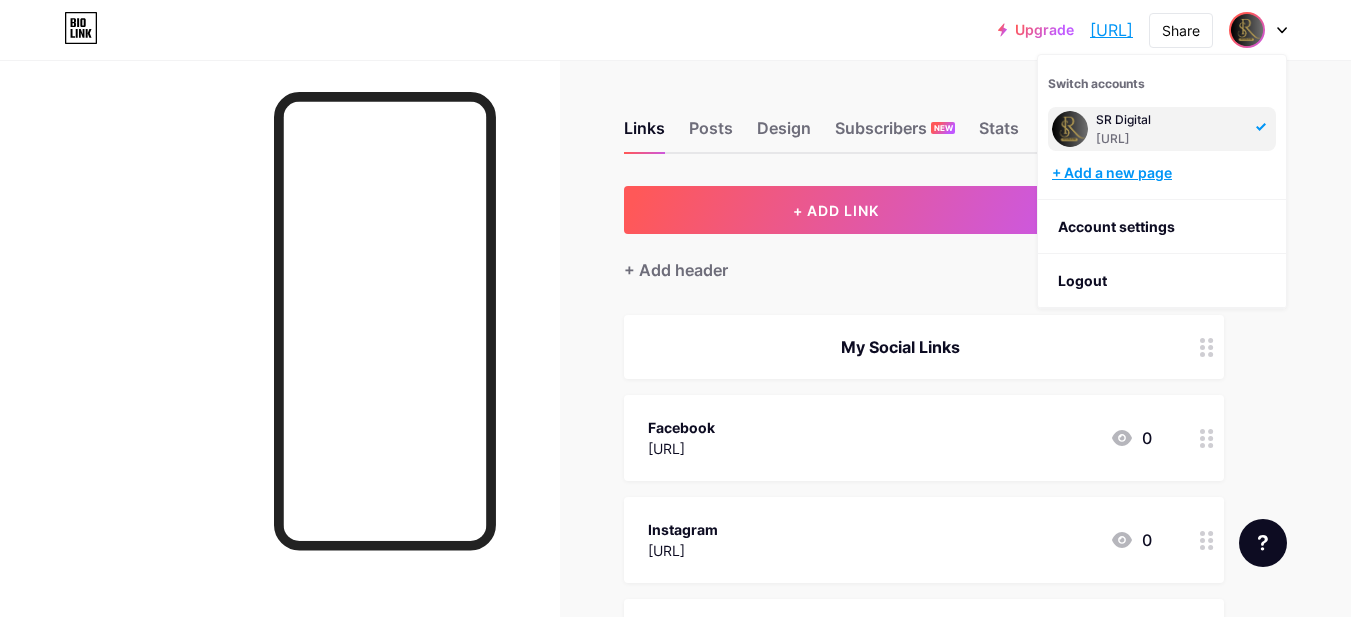 click on "+ Add a new page" at bounding box center [1164, 173] 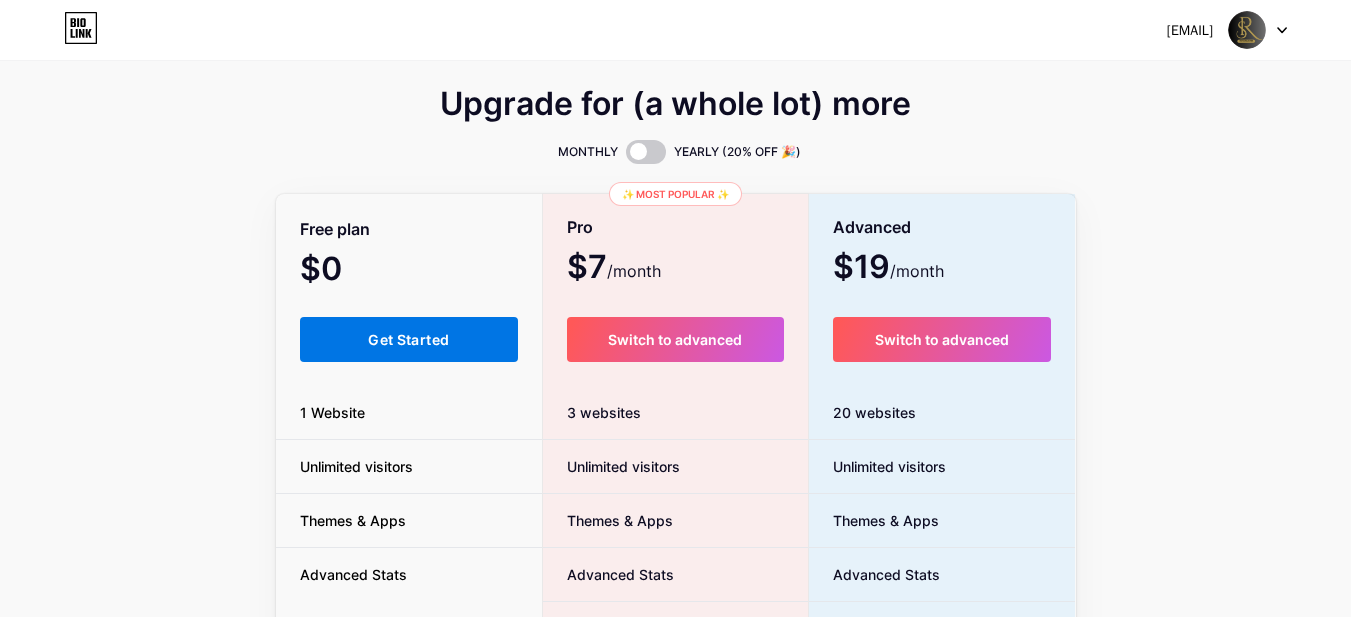 click on "Get Started" at bounding box center [408, 339] 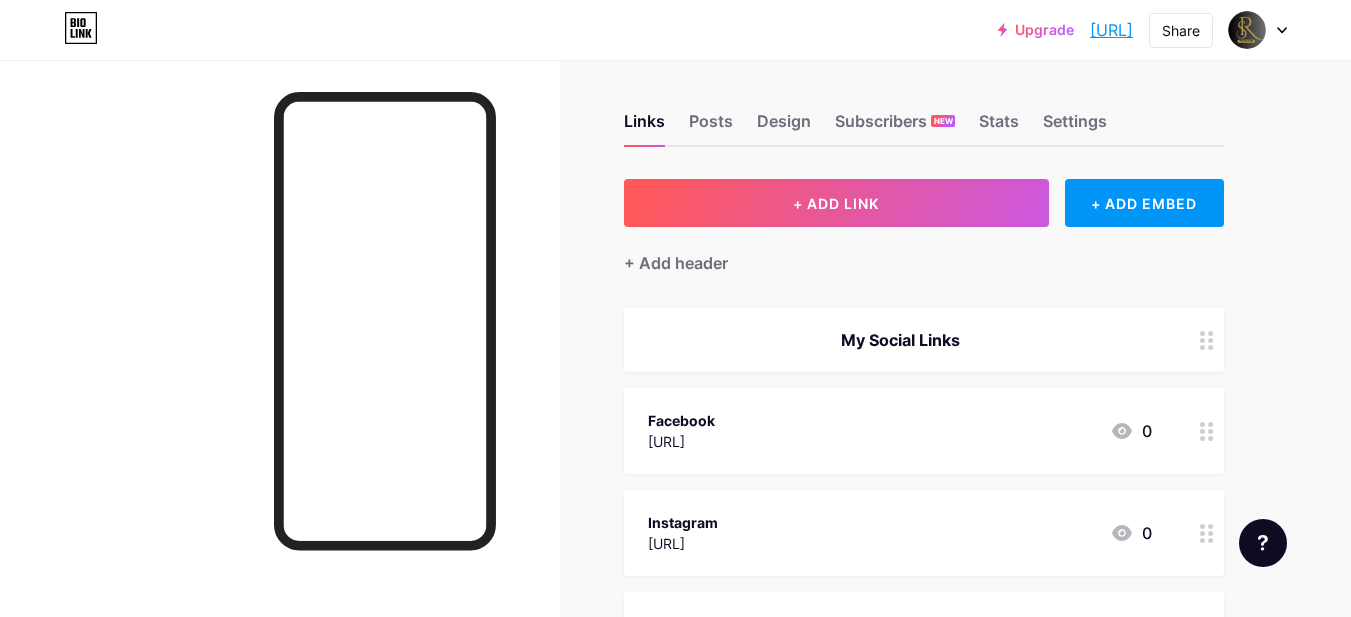 scroll, scrollTop: 0, scrollLeft: 0, axis: both 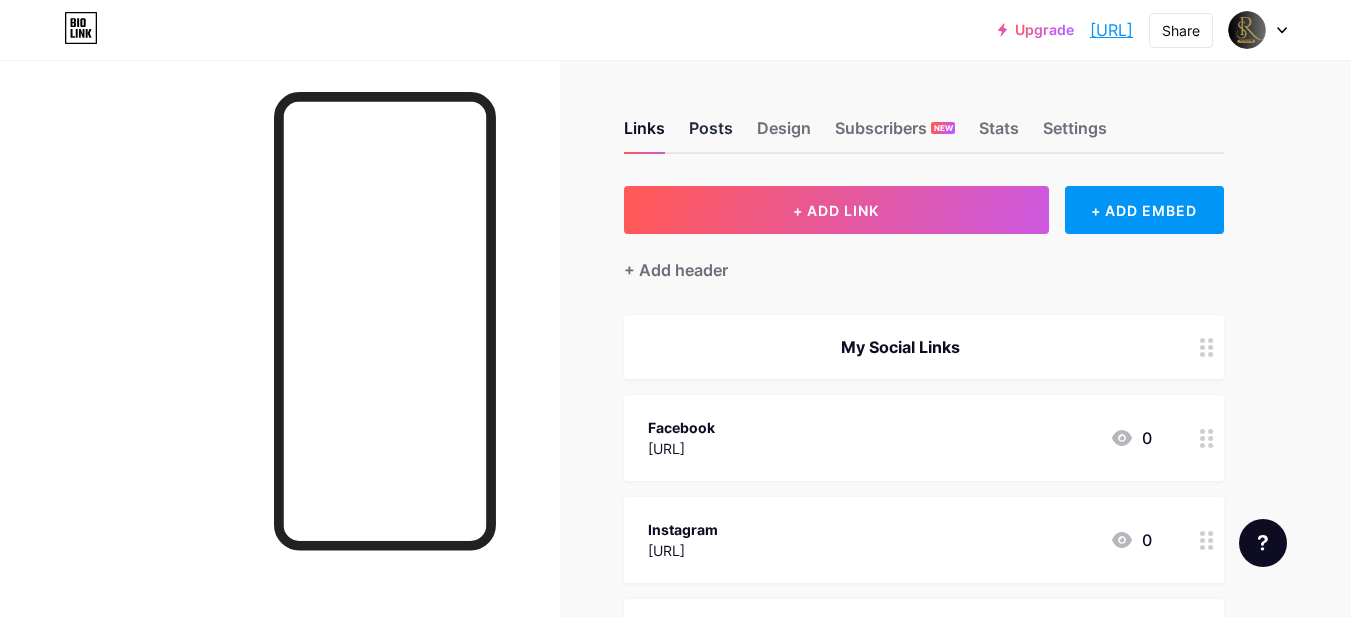 click on "Posts" at bounding box center (711, 134) 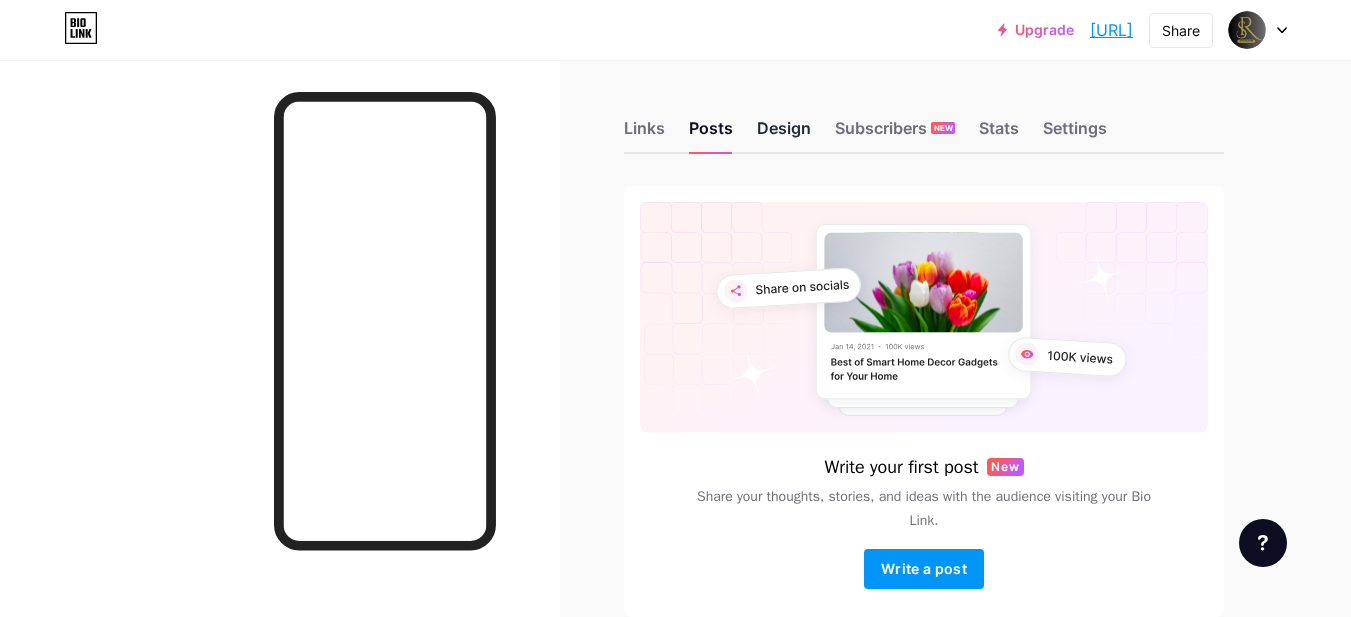 click on "Design" at bounding box center [784, 134] 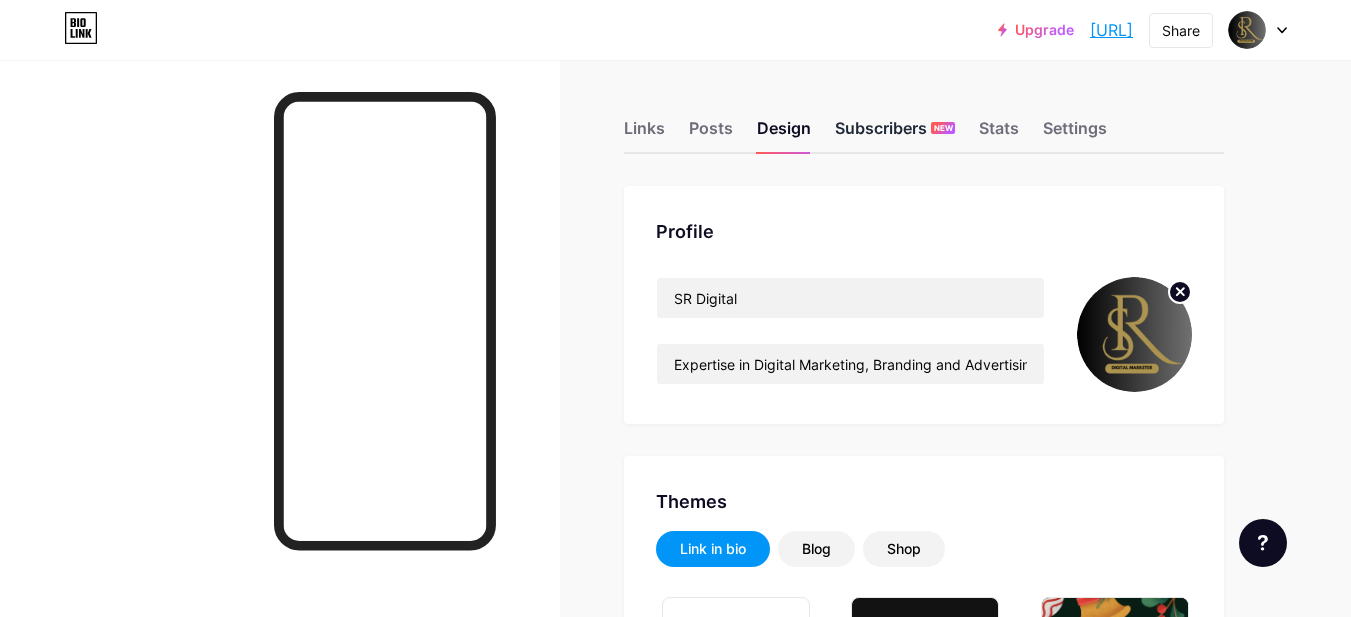 click on "Subscribers
NEW" at bounding box center [895, 134] 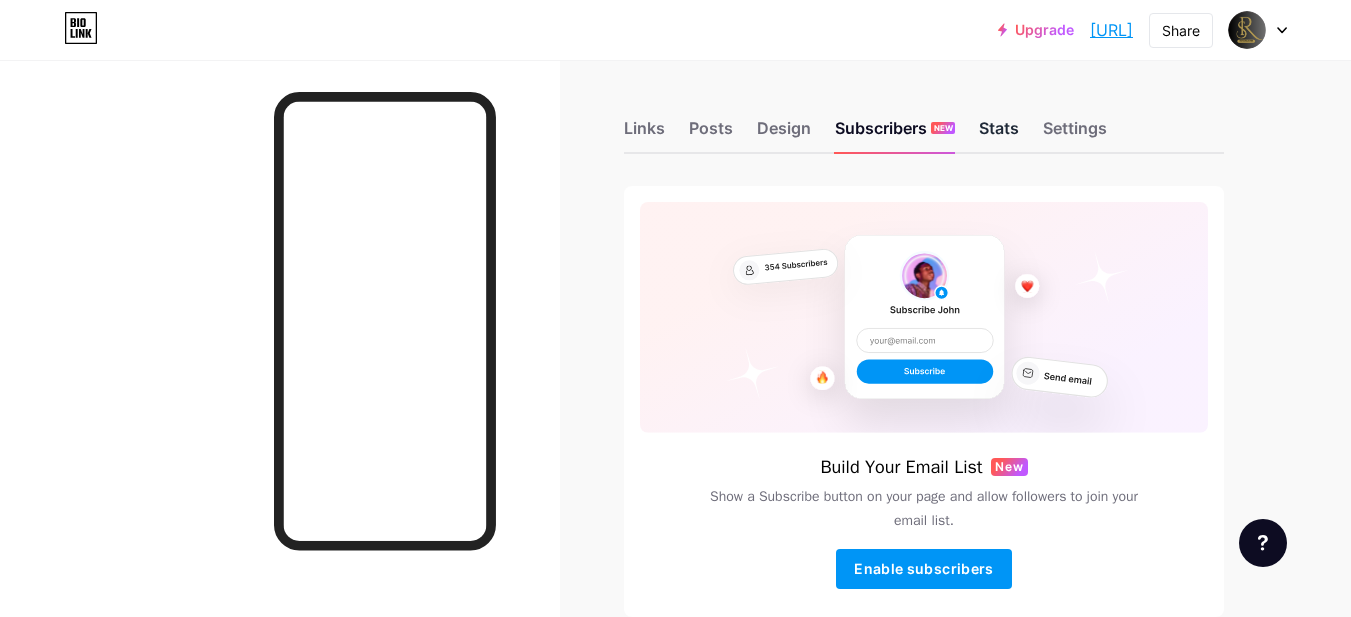 click on "Stats" at bounding box center [999, 134] 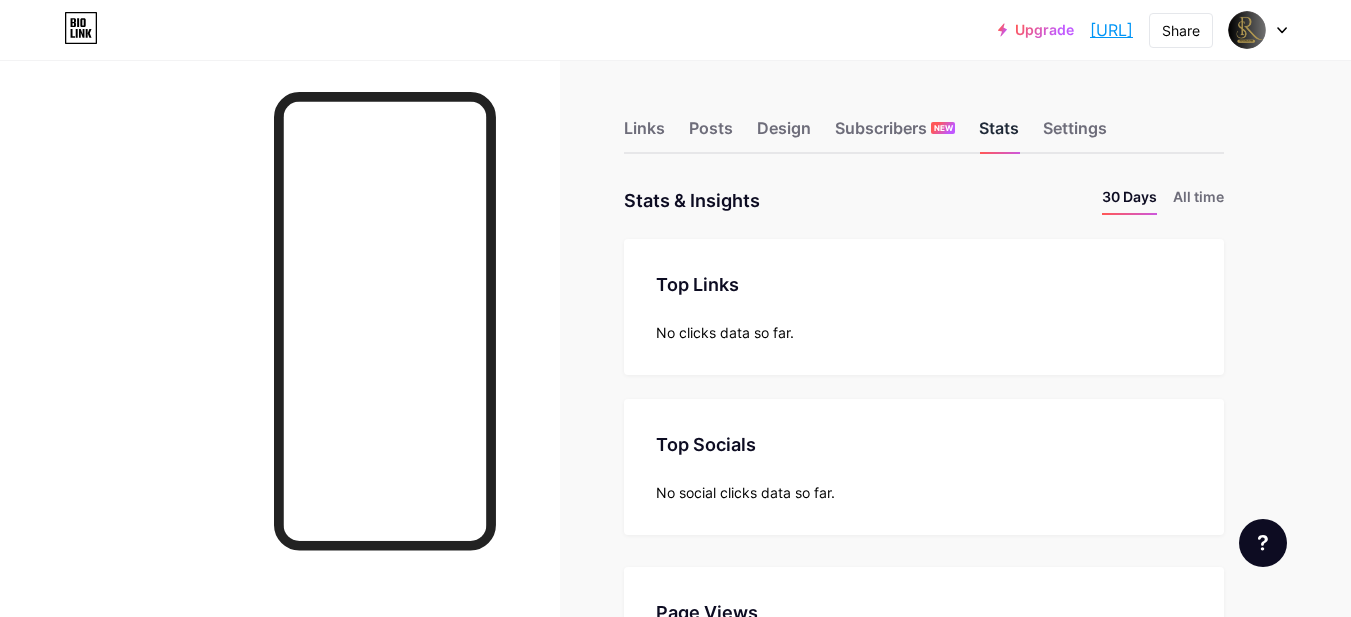 scroll, scrollTop: 999383, scrollLeft: 998649, axis: both 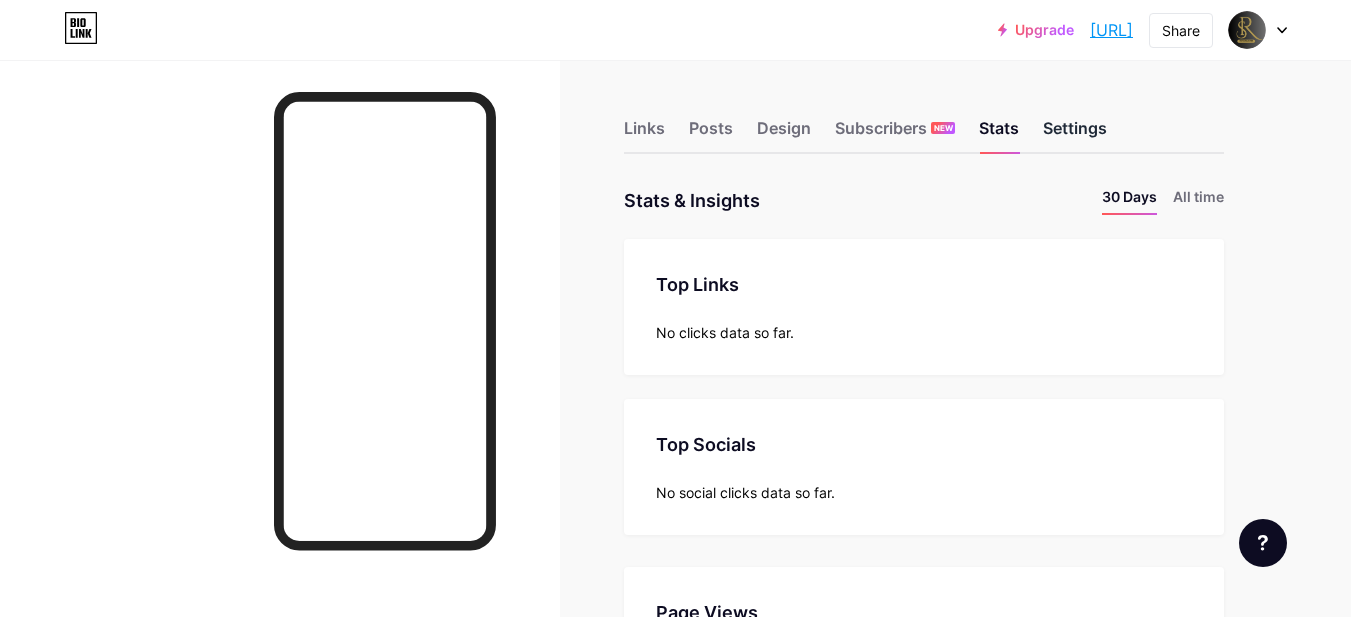 click on "Settings" at bounding box center [1075, 134] 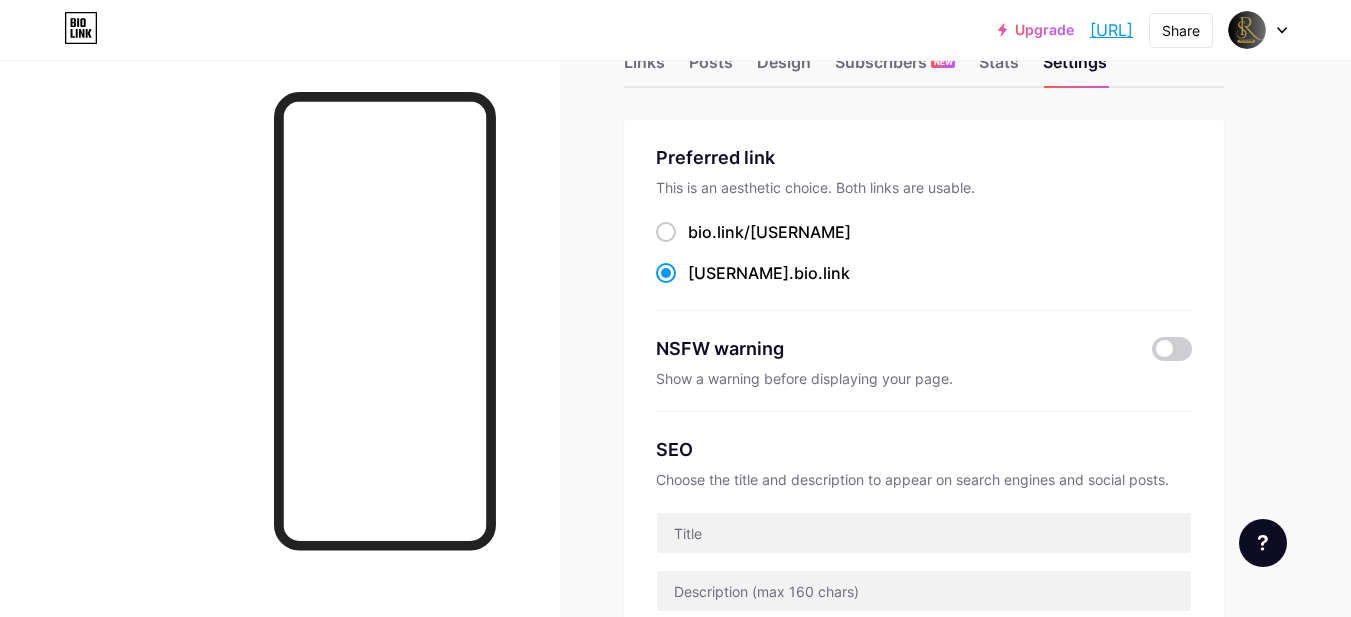 scroll, scrollTop: 0, scrollLeft: 0, axis: both 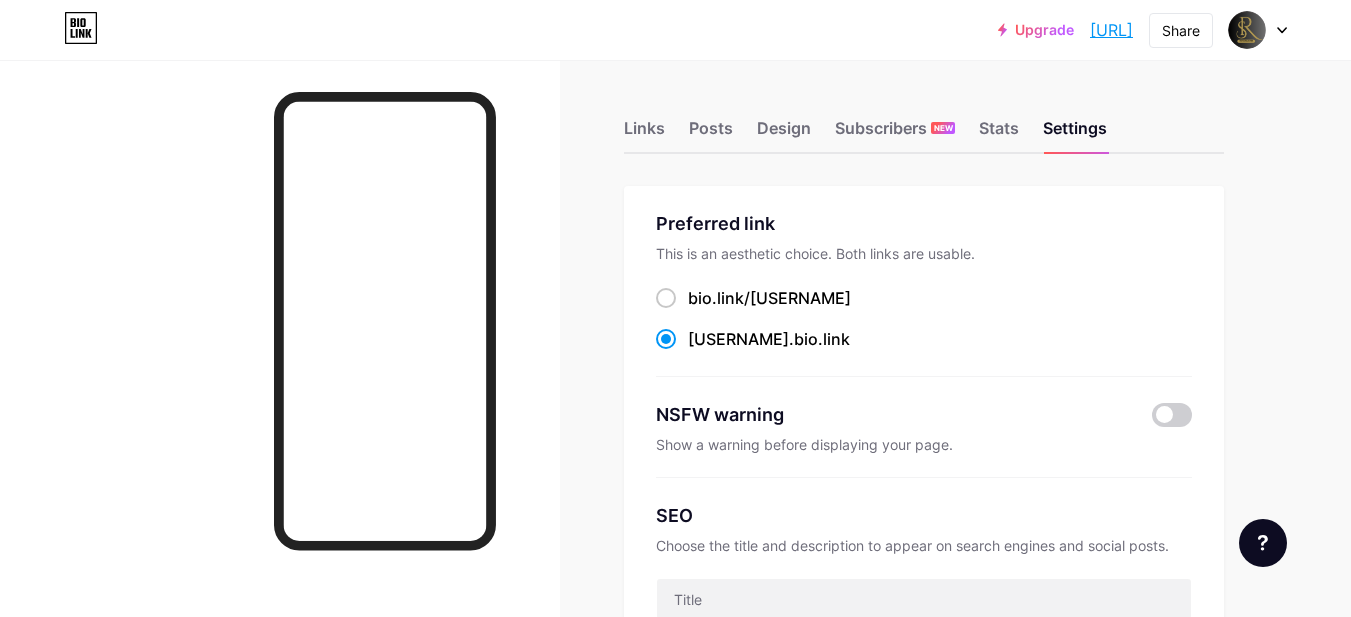 click 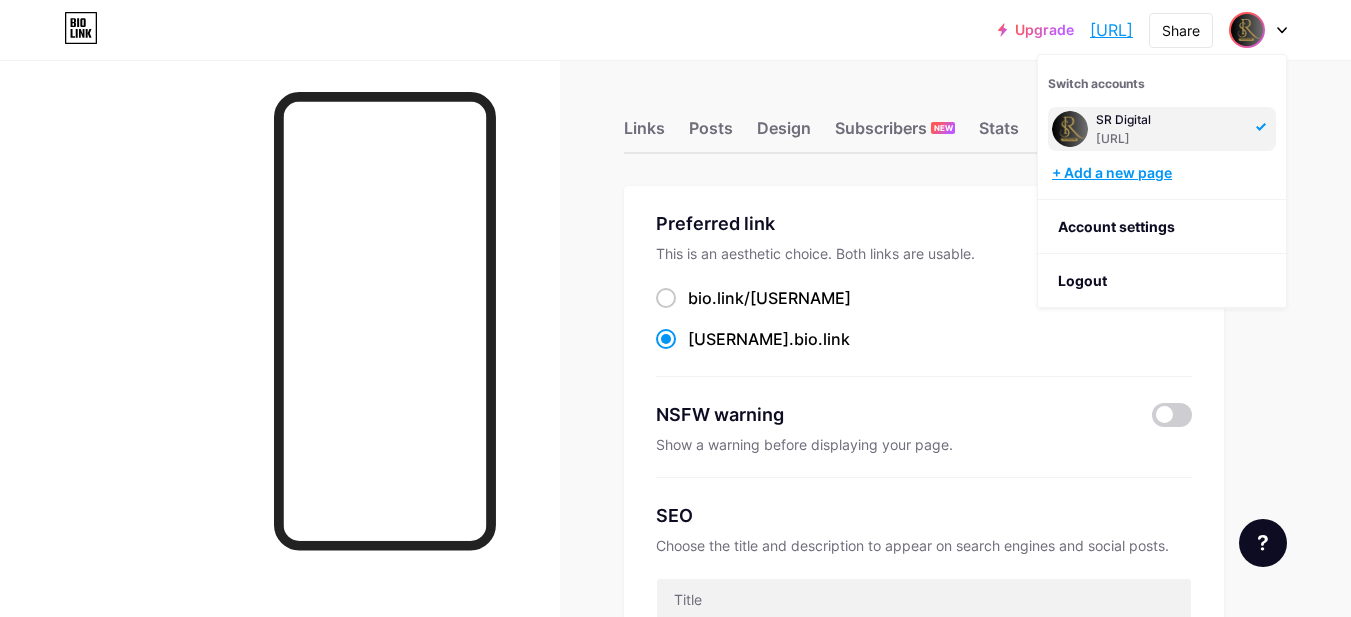 click on "+ Add a new page" at bounding box center (1164, 173) 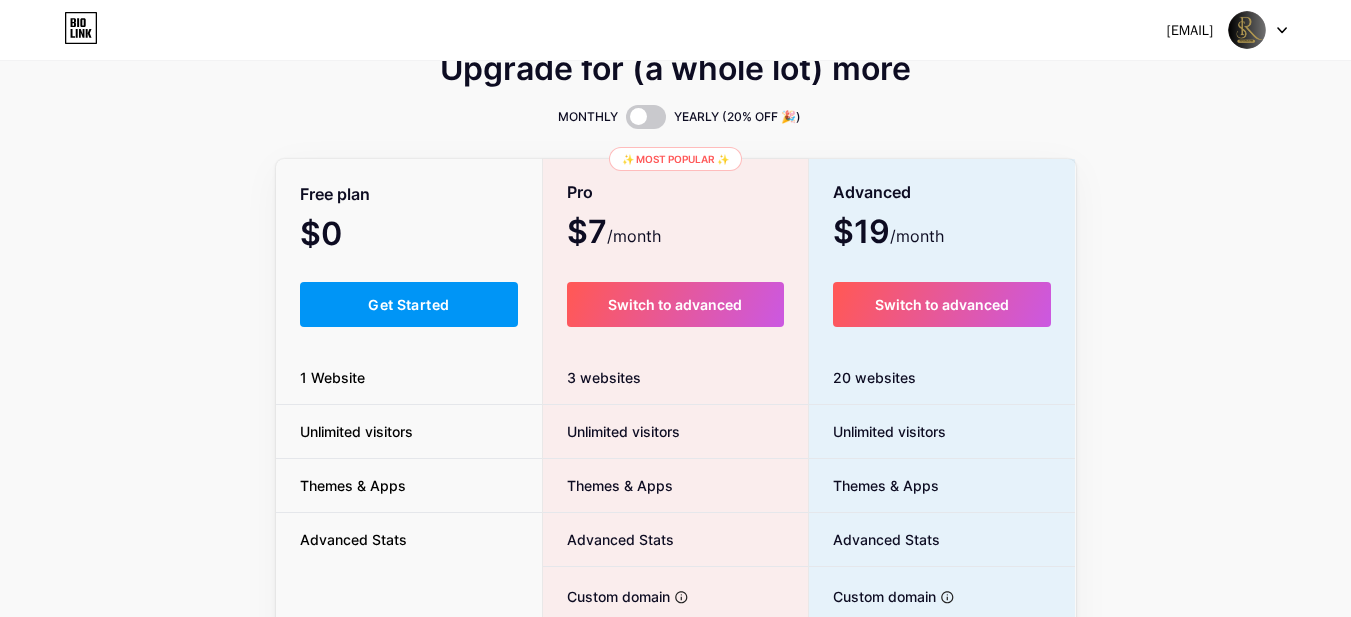 scroll, scrollTop: 0, scrollLeft: 0, axis: both 